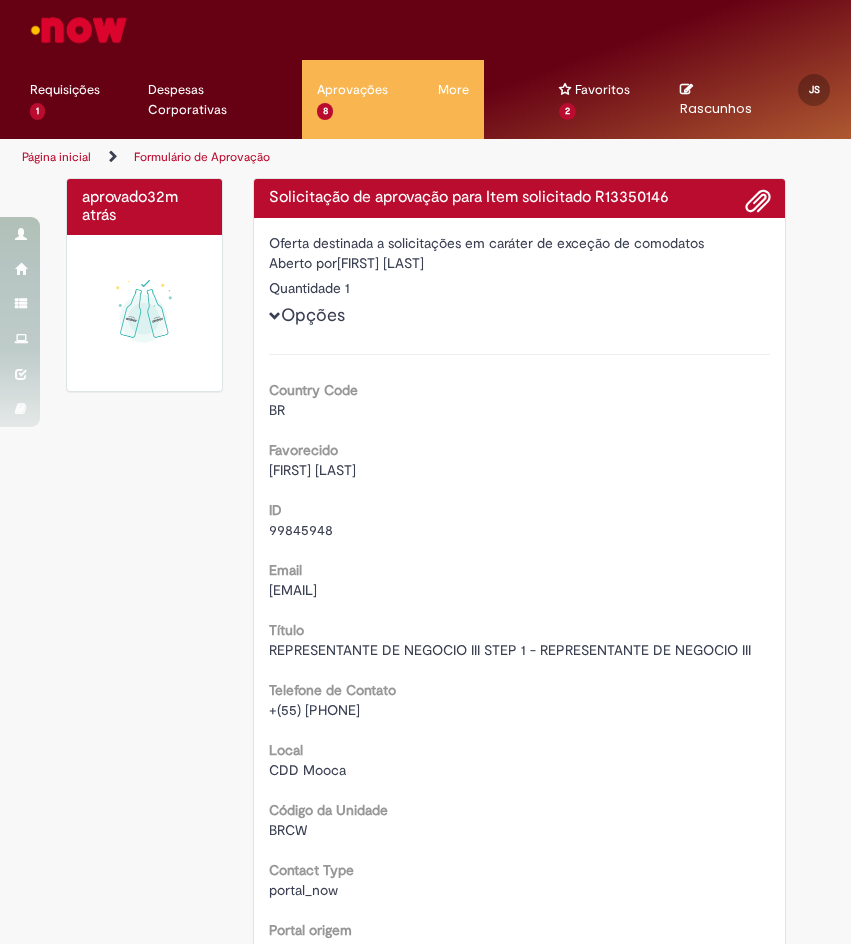 drag, startPoint x: 0, startPoint y: 0, endPoint x: 188, endPoint y: 570, distance: 600.2033 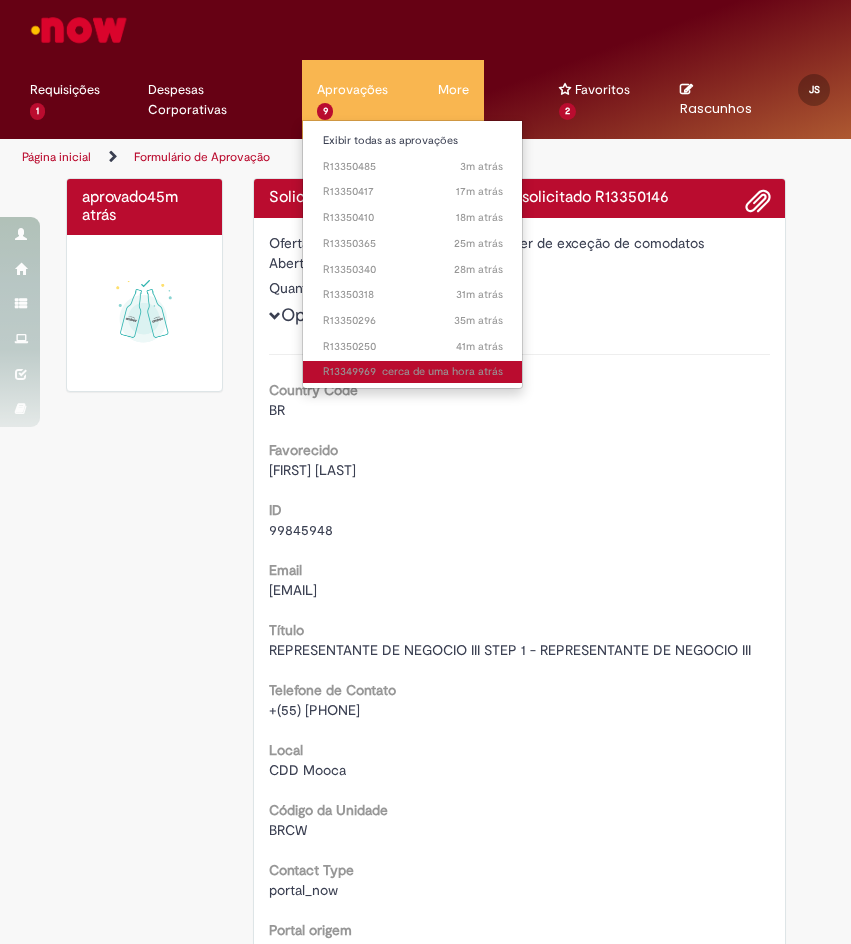click on "cerca de uma hora atrás cerca de uma hora atrás  R13349969" at bounding box center (413, 370) 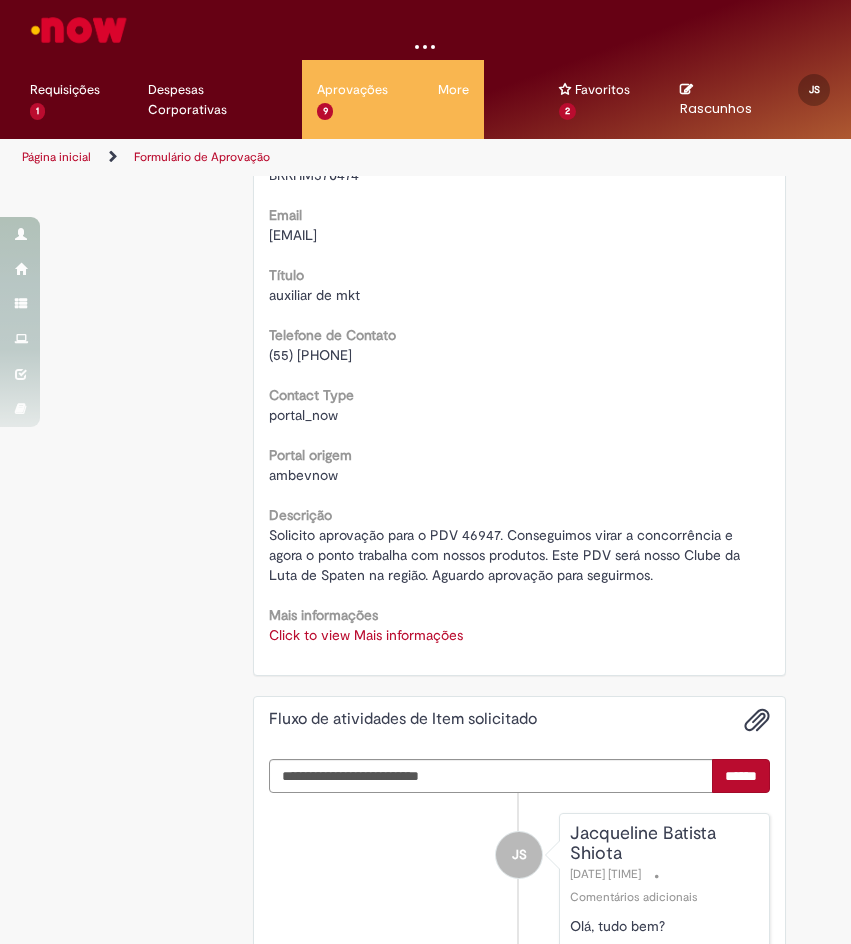 scroll, scrollTop: 700, scrollLeft: 0, axis: vertical 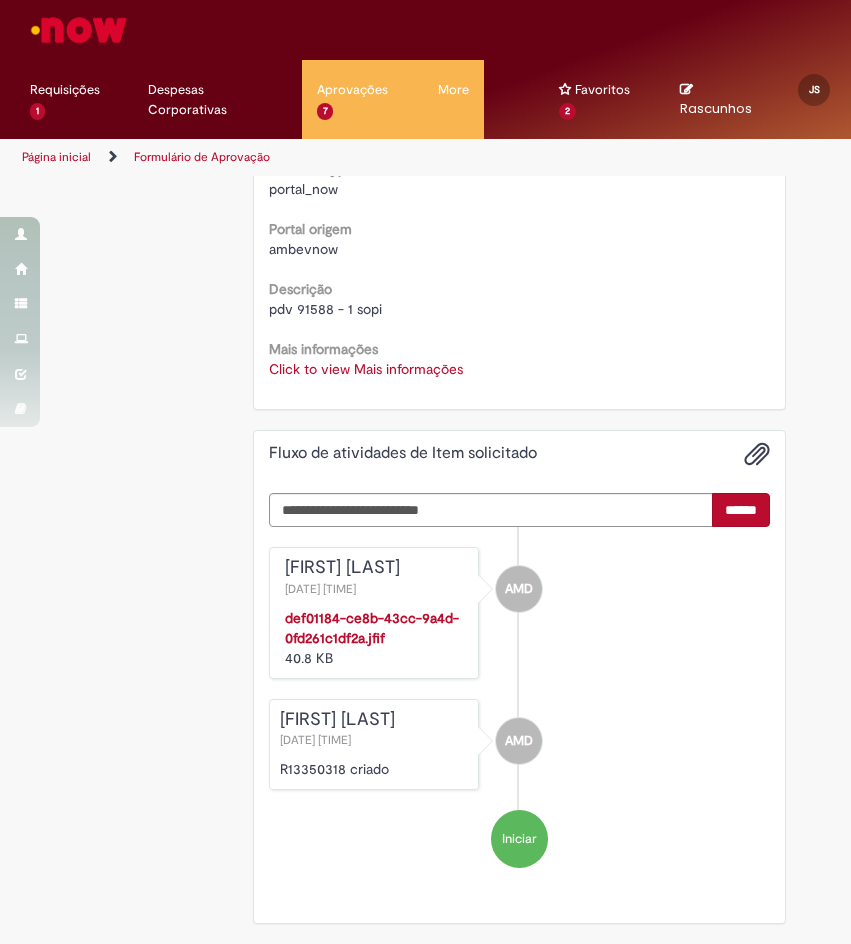 click on "Click to view Mais informações" at bounding box center [366, 369] 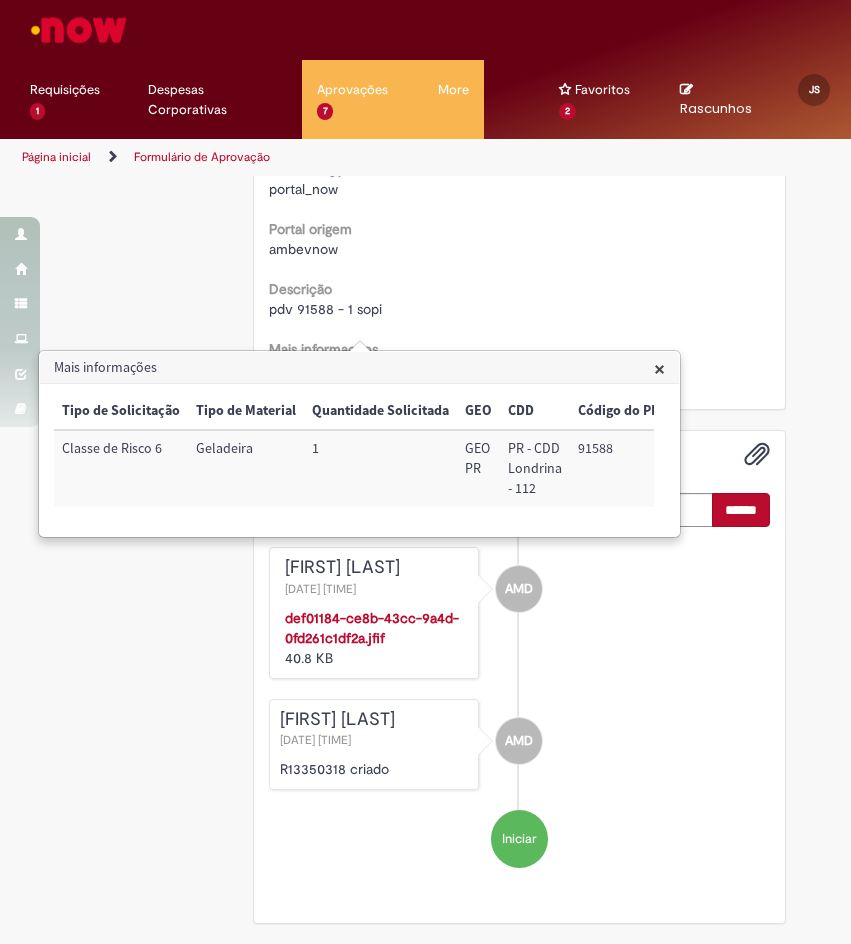 click on "91588" at bounding box center [623, 468] 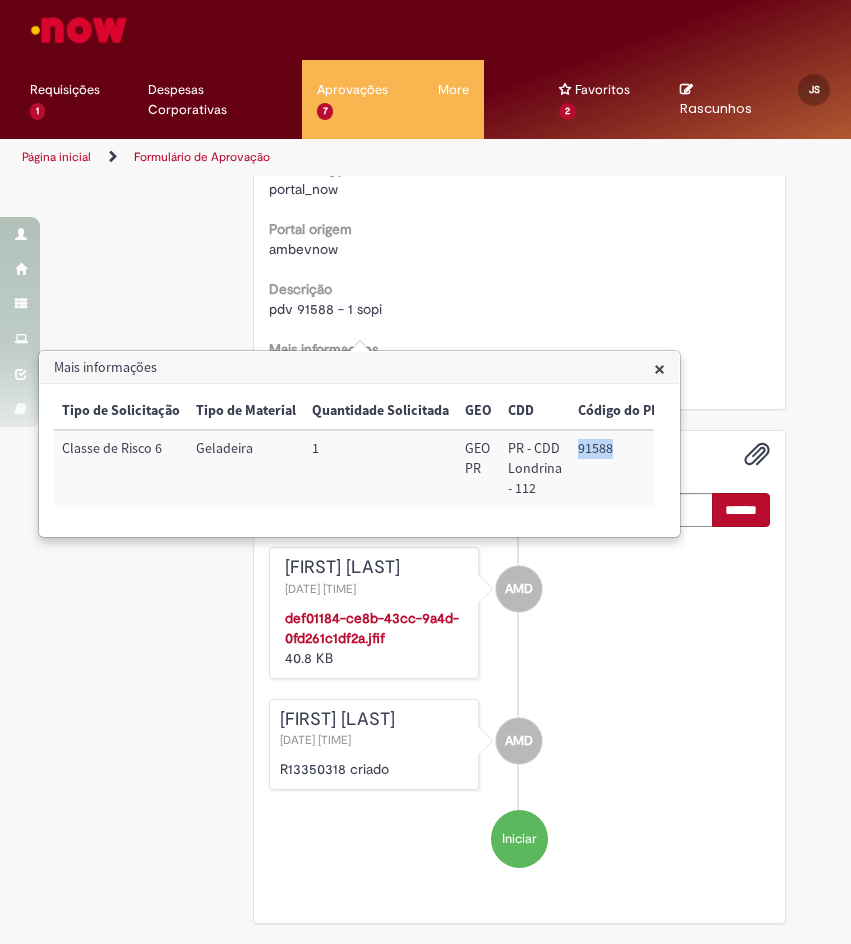 click on "91588" at bounding box center [623, 468] 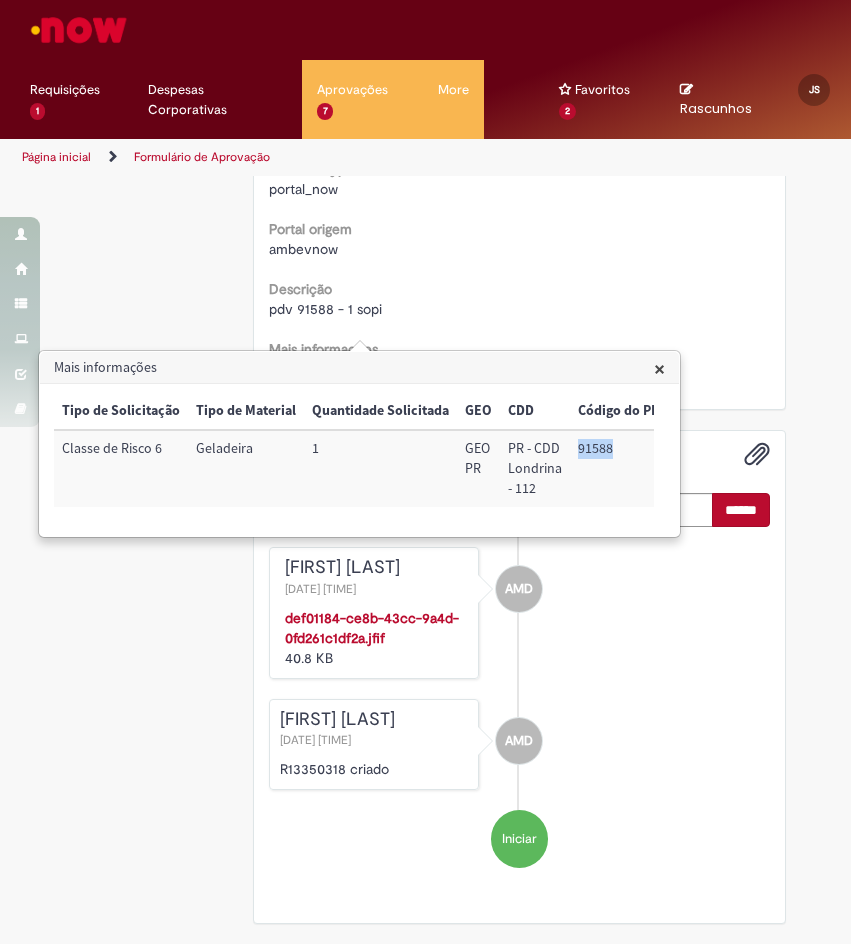 click at bounding box center [376, 608] 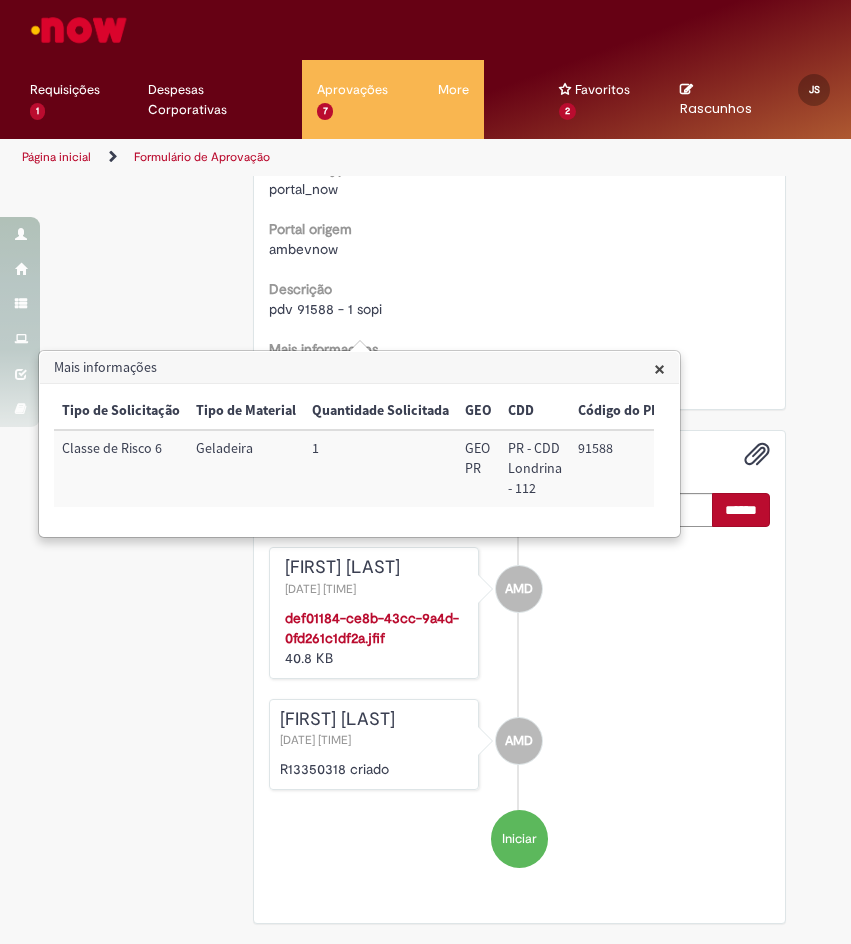 click on "Geladeira" at bounding box center (246, 468) 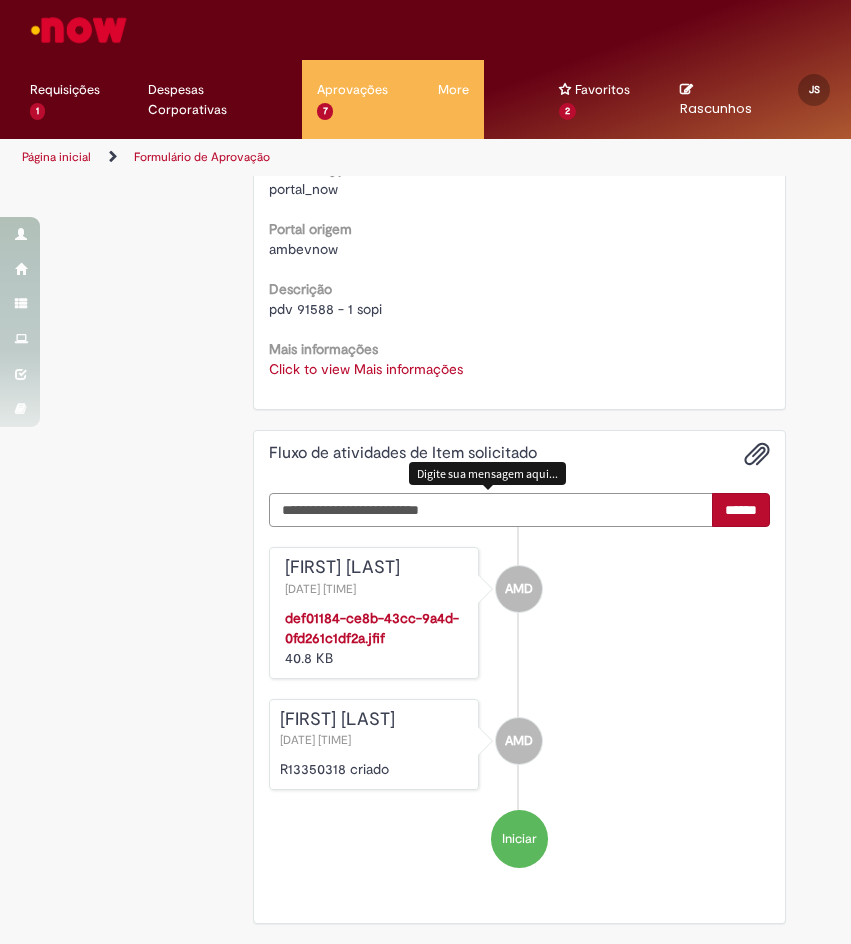 click at bounding box center [491, 510] 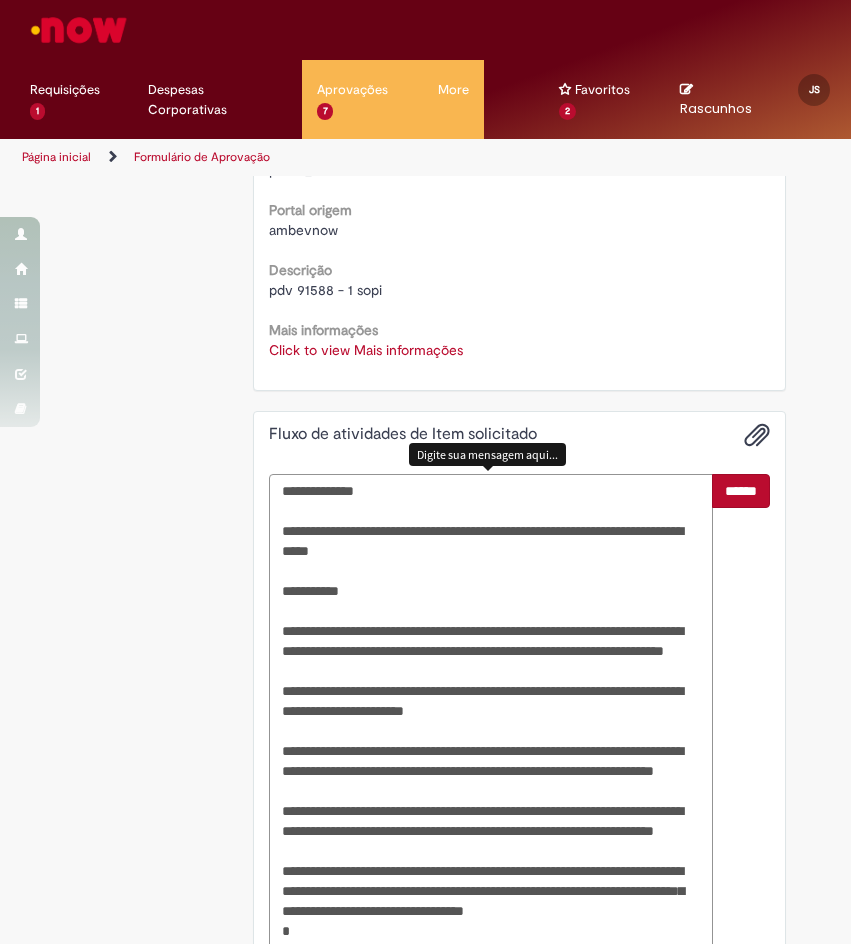 scroll, scrollTop: 958, scrollLeft: 0, axis: vertical 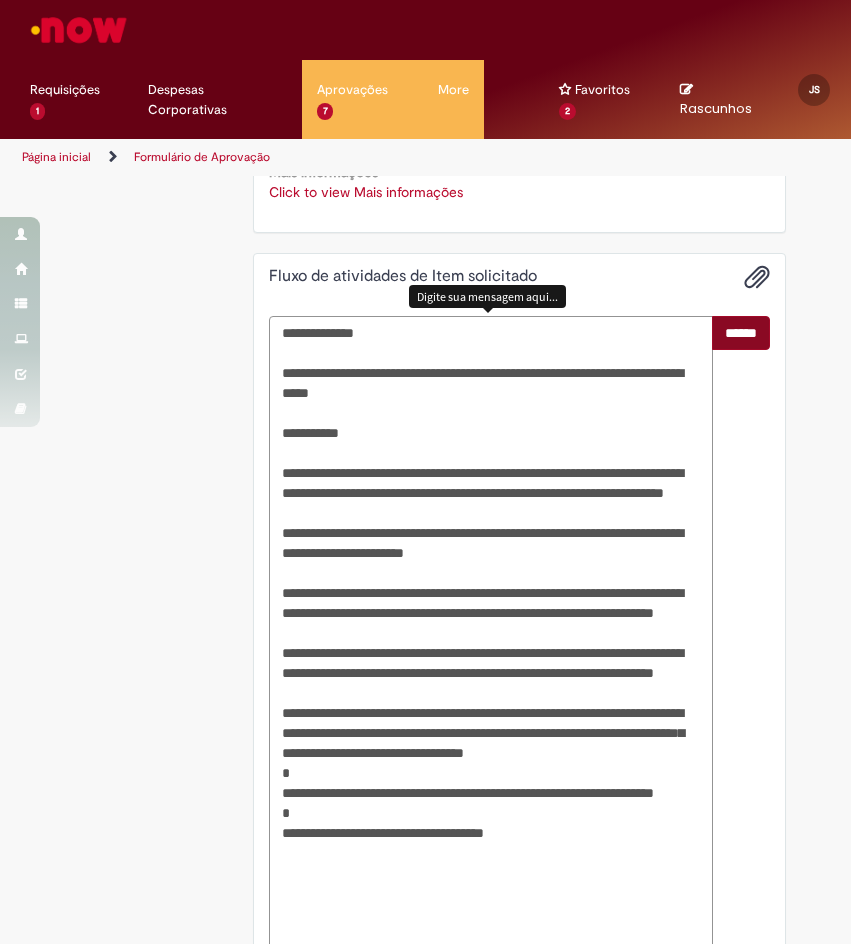 type on "**********" 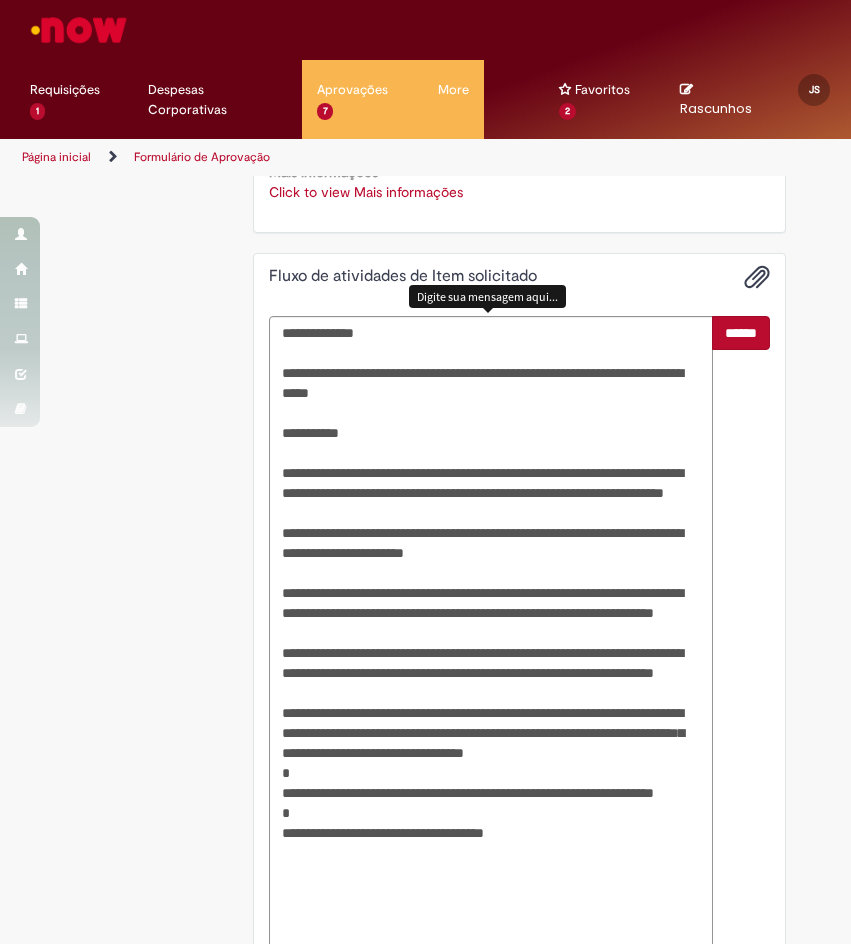 click on "******" at bounding box center (741, 333) 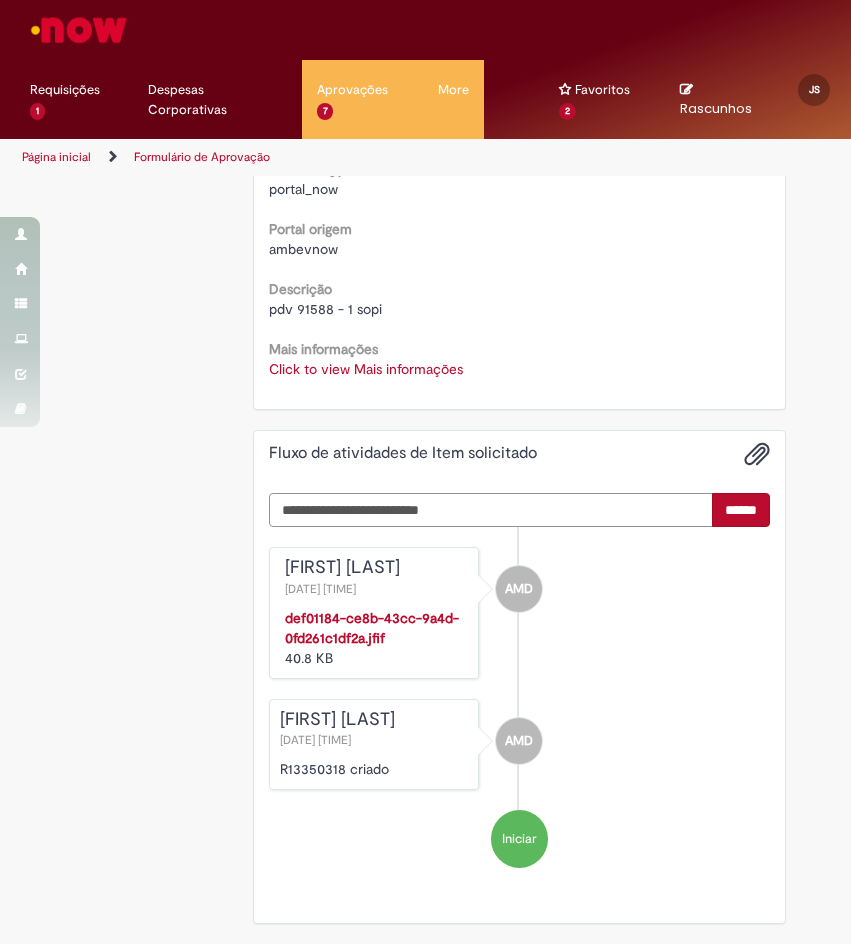 scroll, scrollTop: 958, scrollLeft: 0, axis: vertical 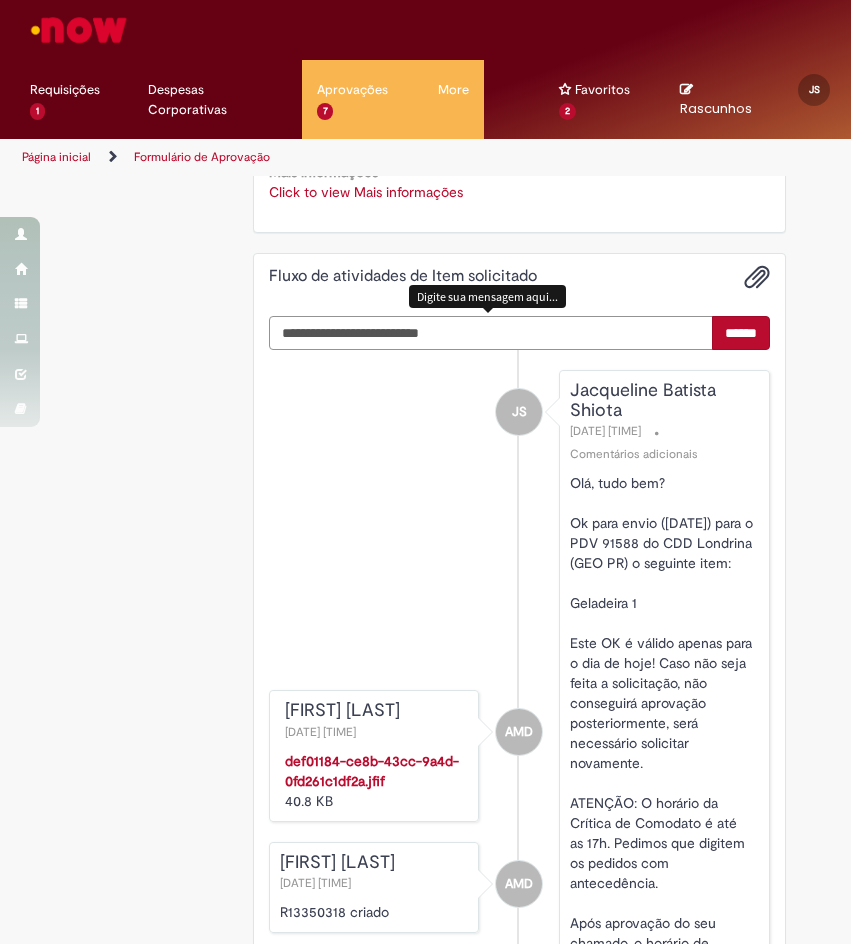 click at bounding box center (491, 333) 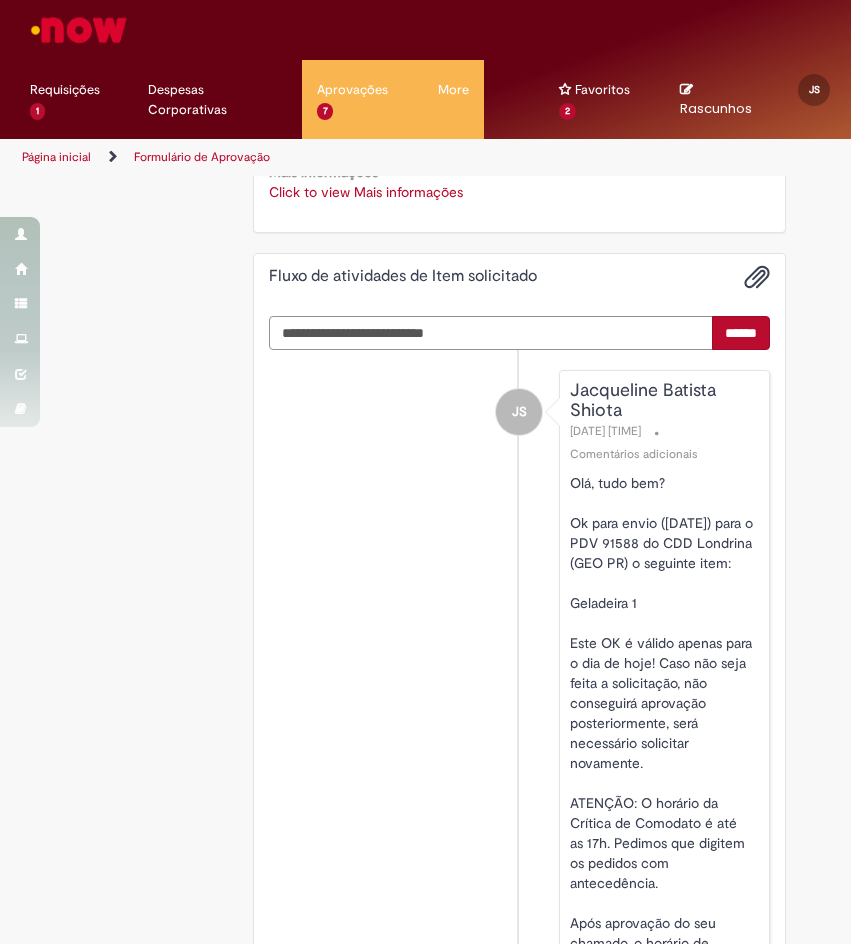 type on "**********" 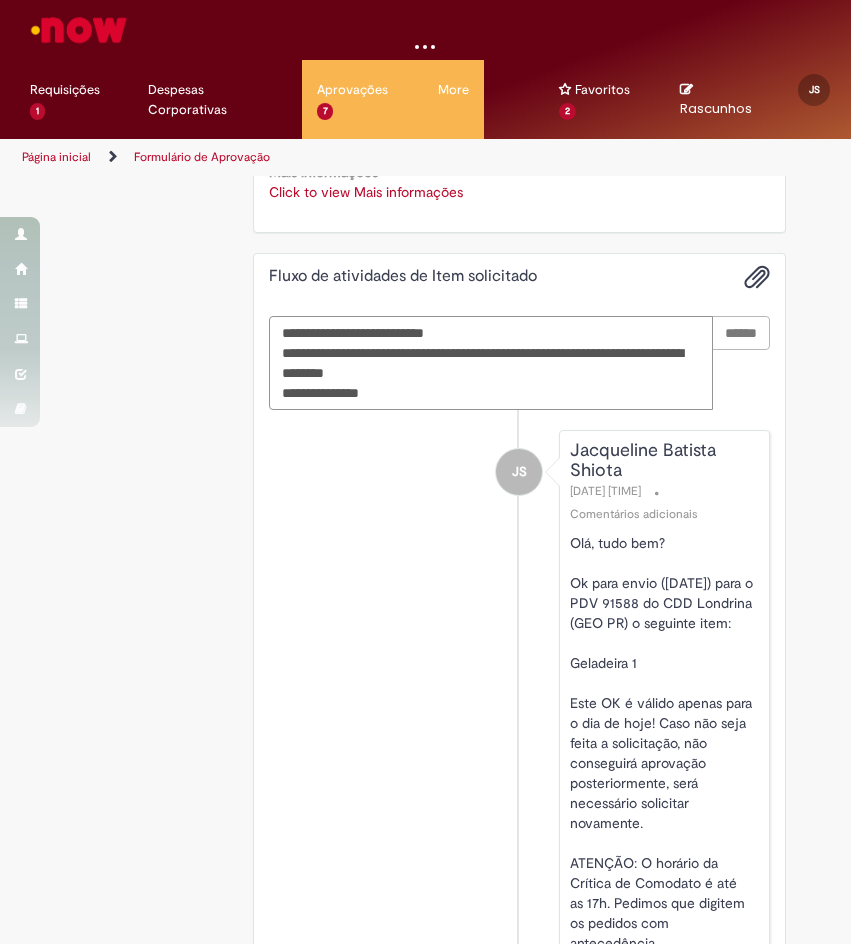 type 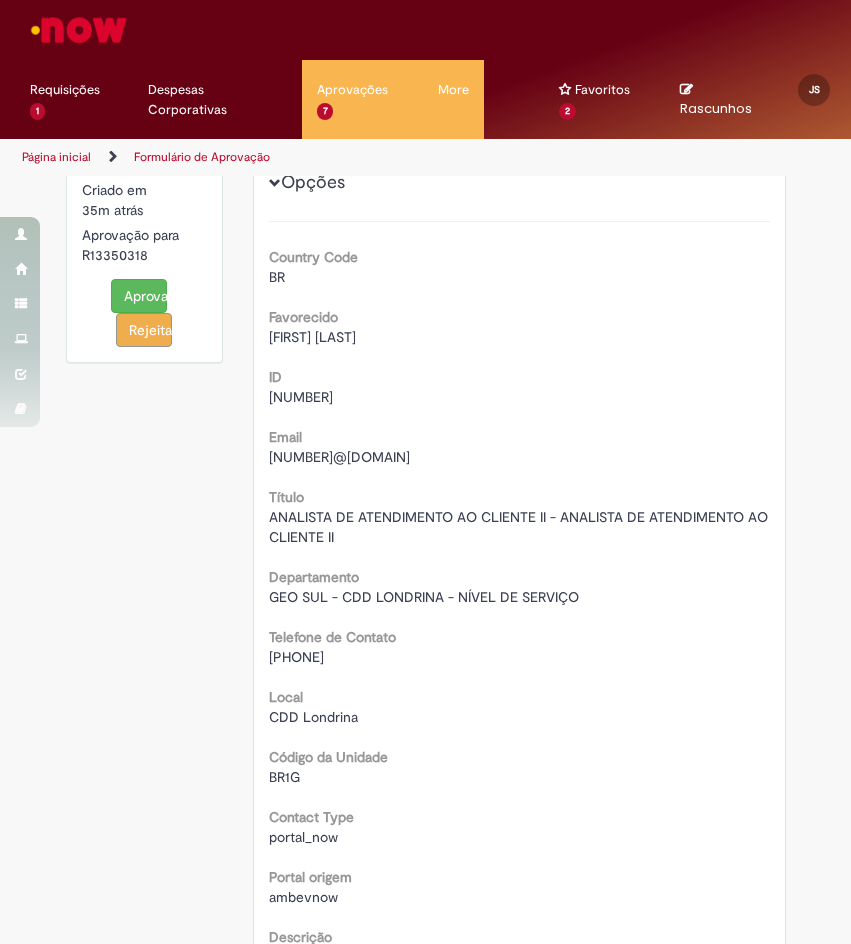 scroll, scrollTop: 0, scrollLeft: 0, axis: both 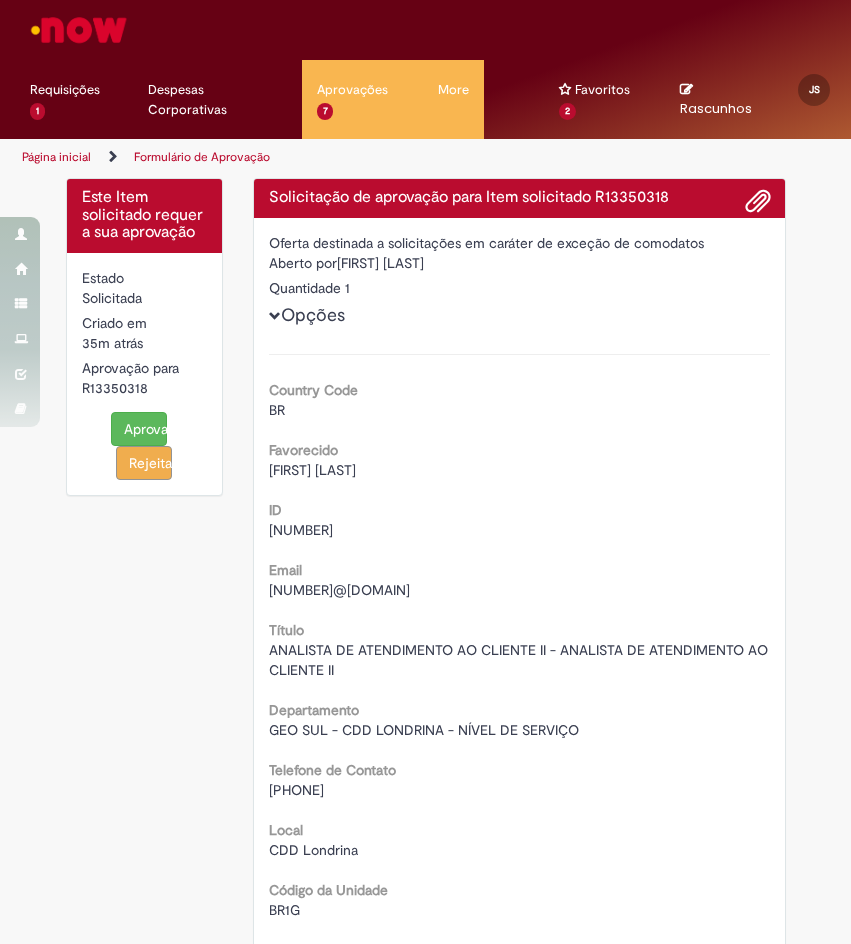 click on "Aprovar" at bounding box center (139, 429) 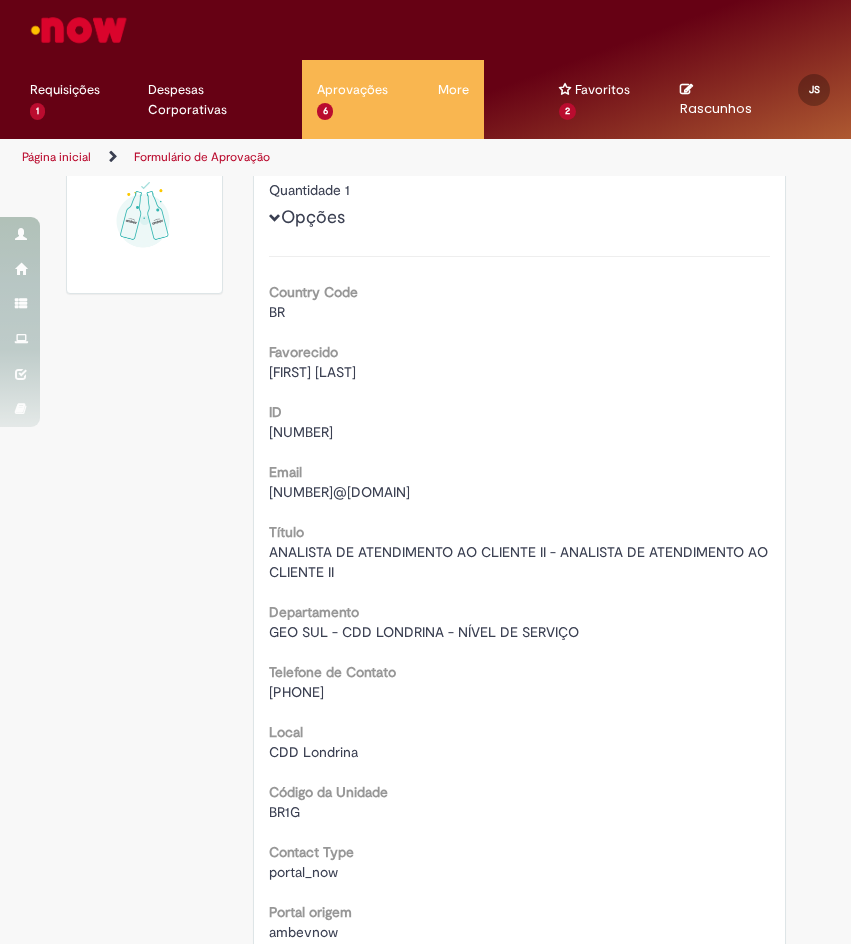 scroll, scrollTop: 0, scrollLeft: 0, axis: both 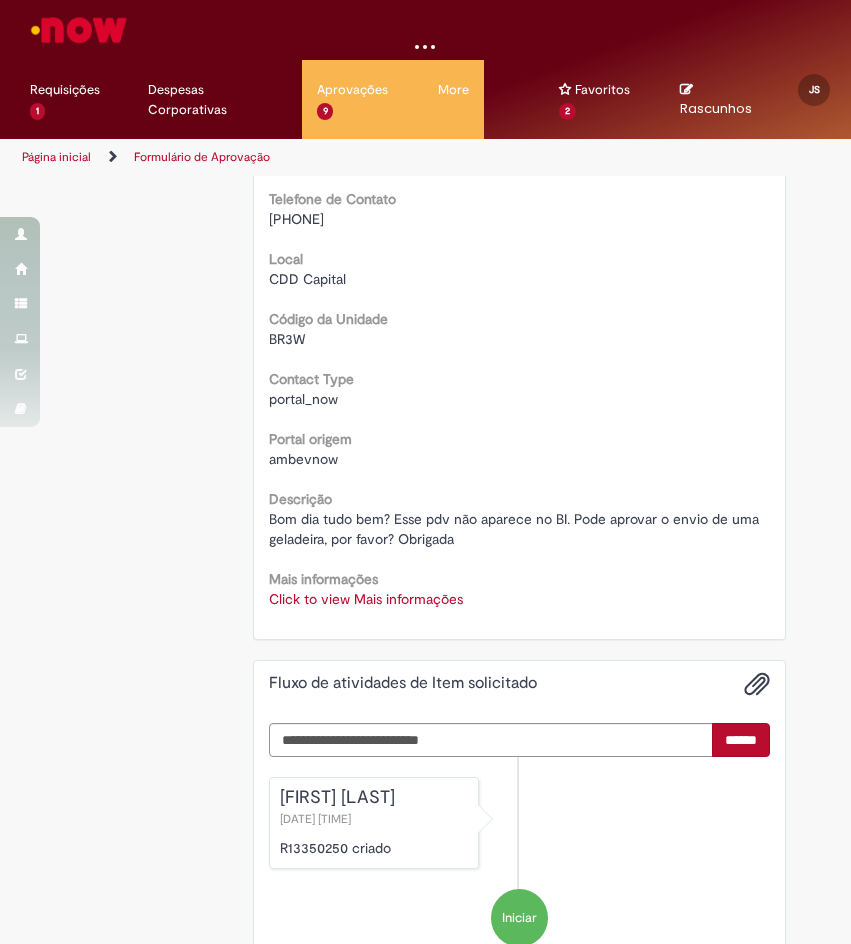 click on "Click to view Mais informações" at bounding box center (366, 599) 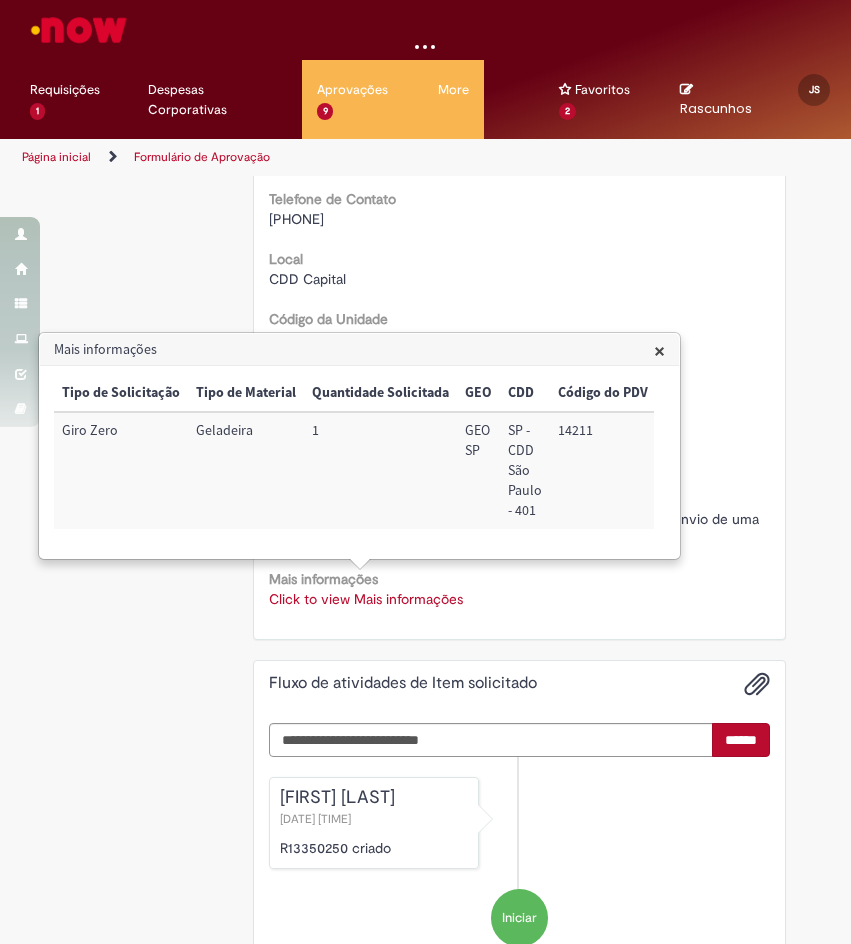 click on "14211" at bounding box center [603, 470] 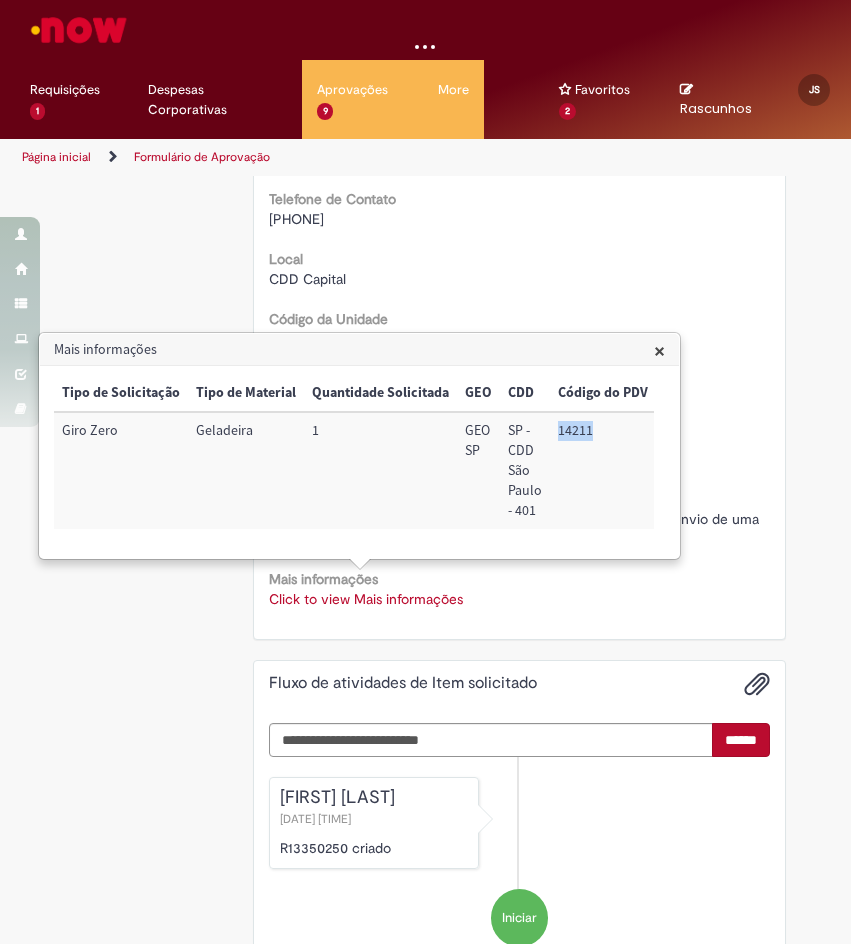 click on "14211" at bounding box center [603, 470] 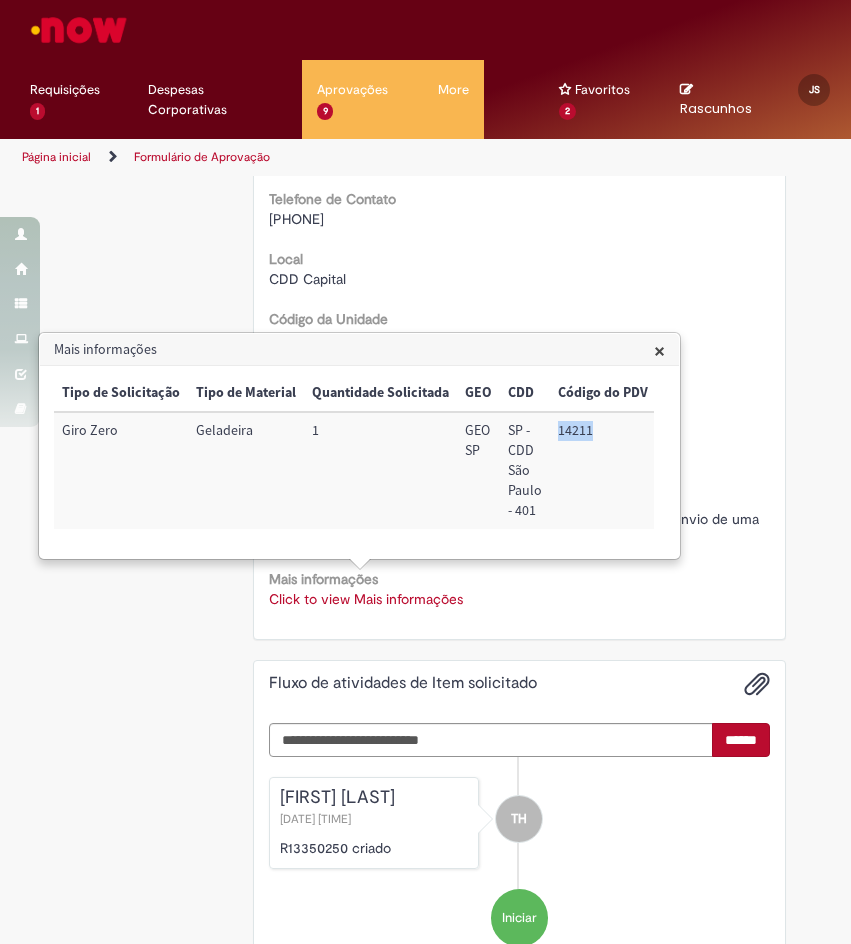 copy on "14211" 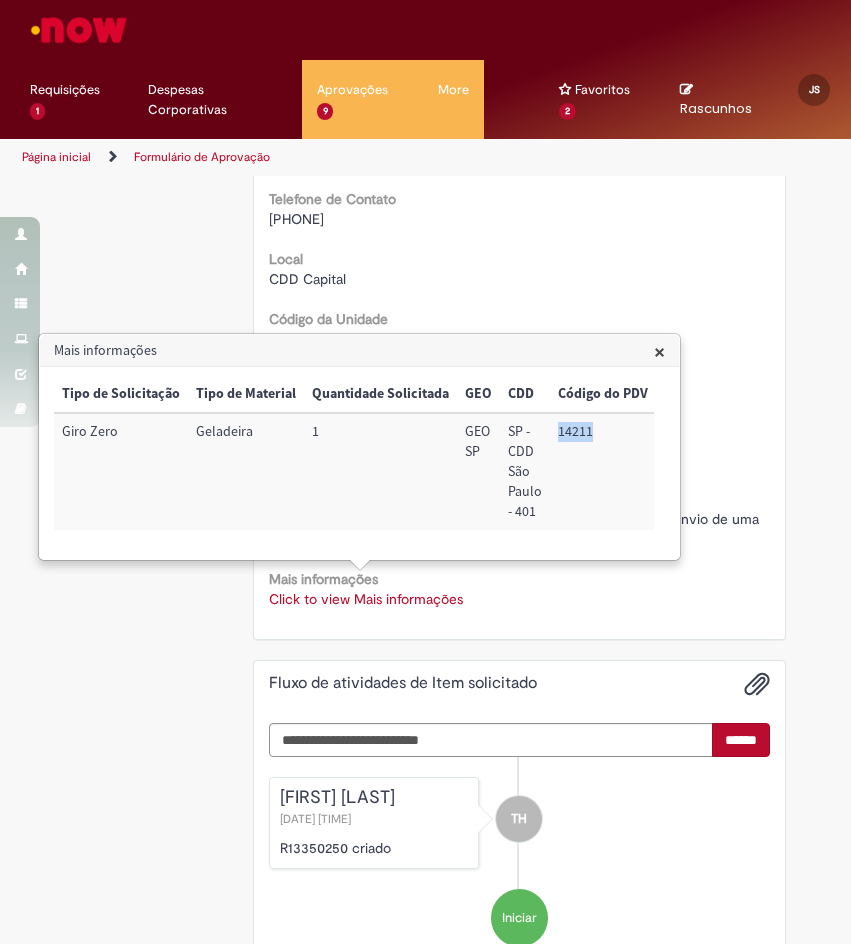 click on "14211" at bounding box center [603, 471] 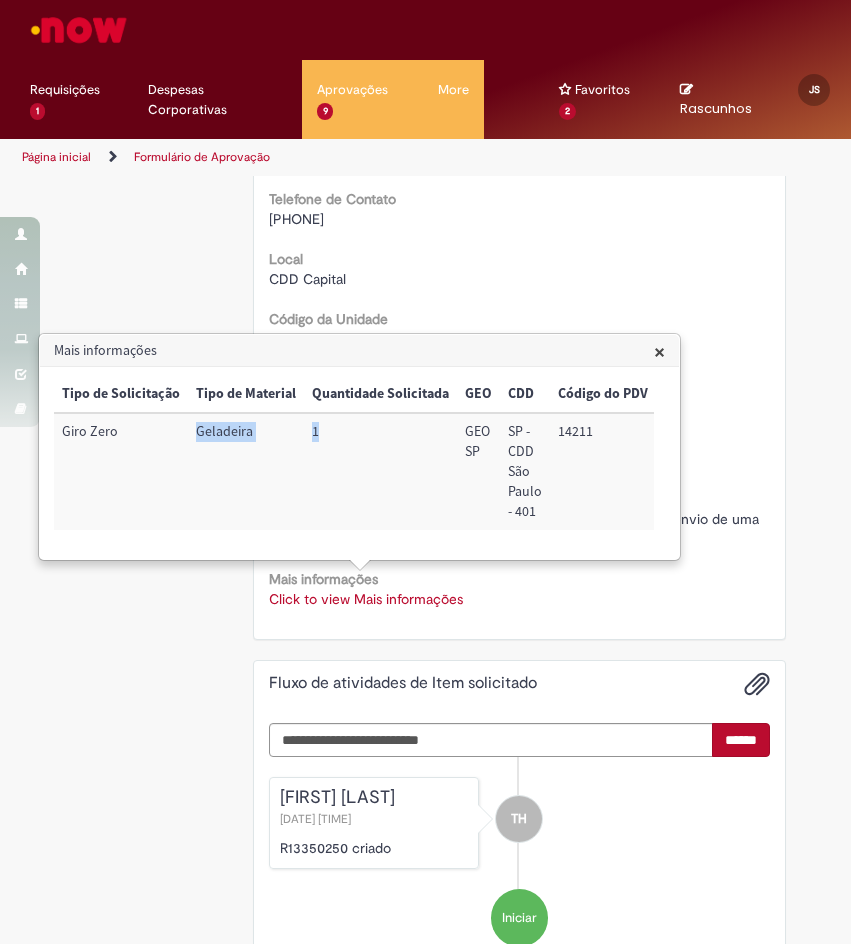drag, startPoint x: 322, startPoint y: 435, endPoint x: 348, endPoint y: 415, distance: 32.80244 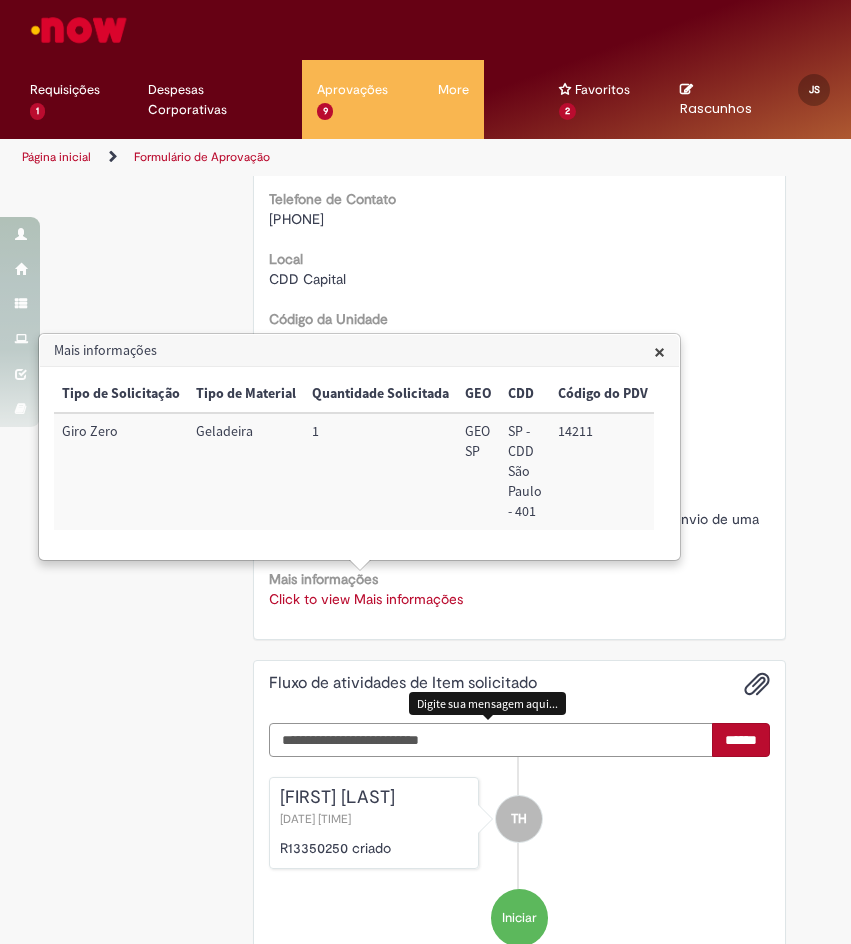 click at bounding box center (491, 740) 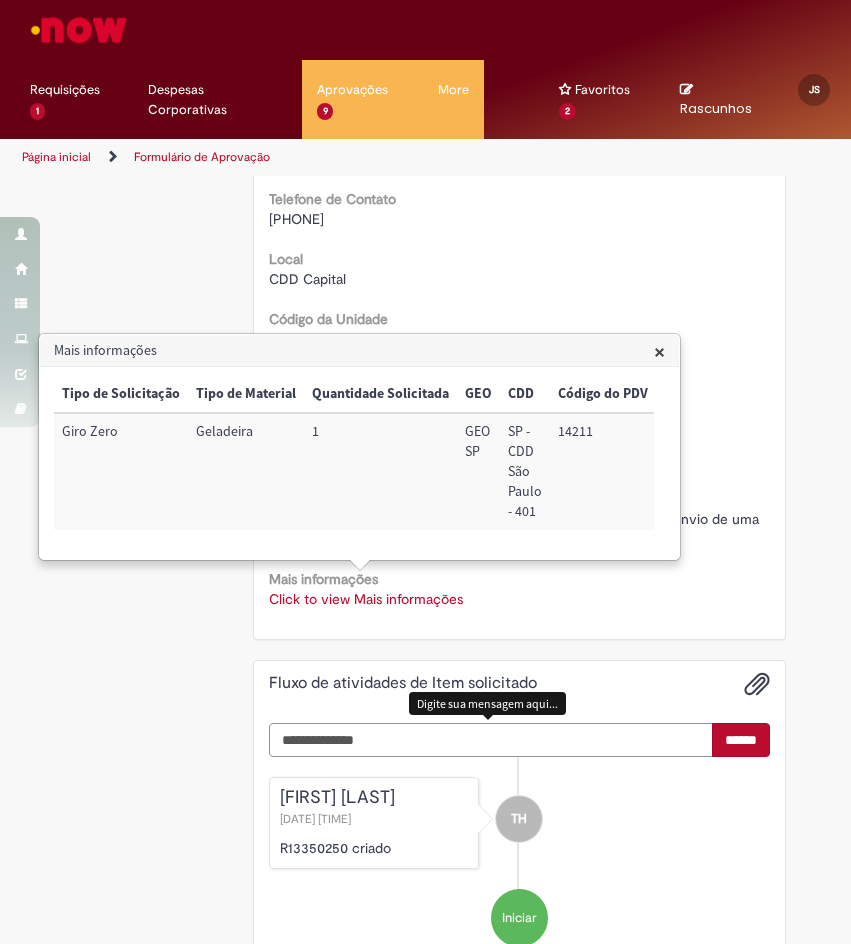 scroll, scrollTop: 978, scrollLeft: 0, axis: vertical 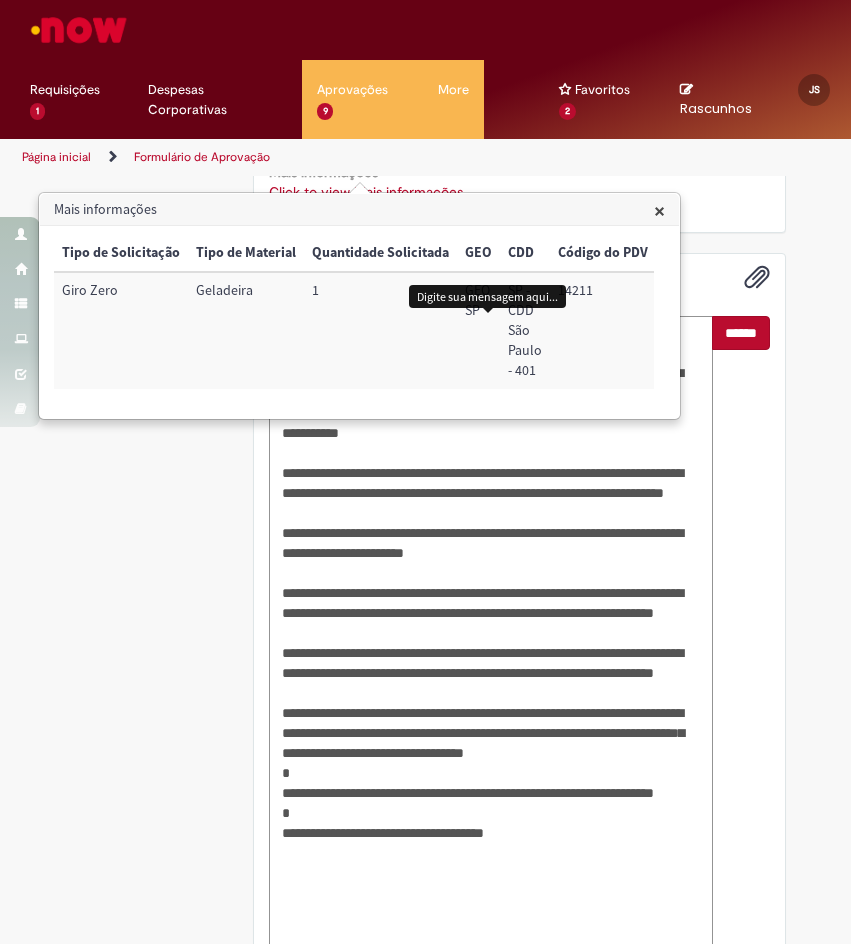 type on "**********" 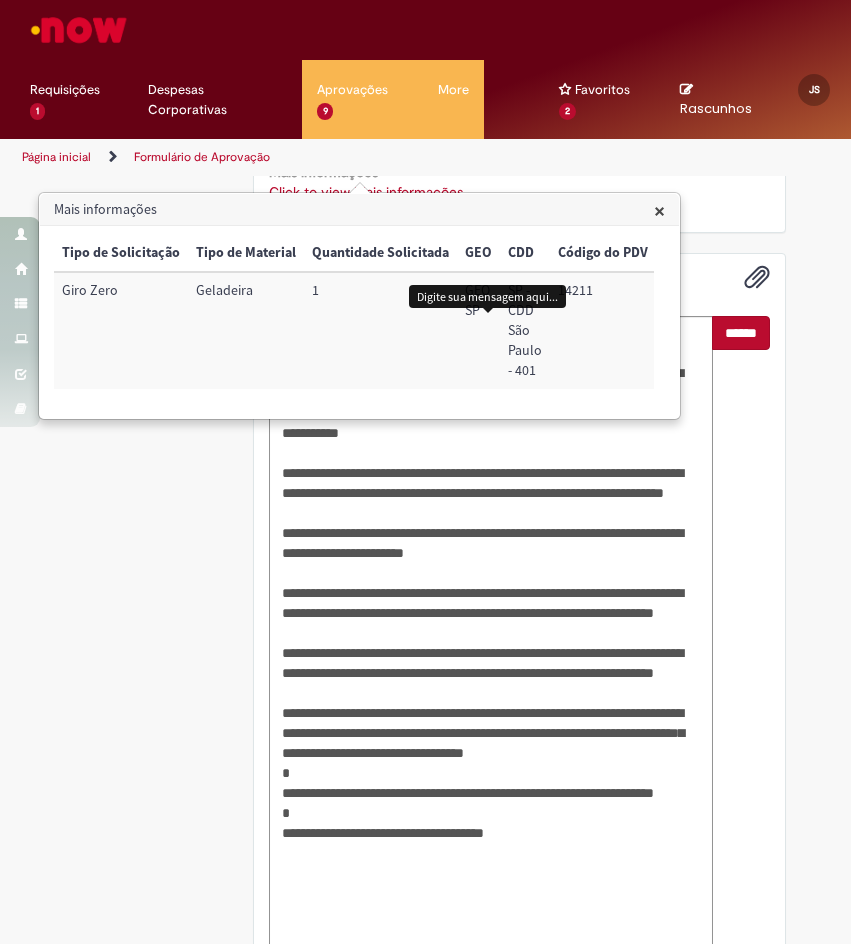 drag, startPoint x: 646, startPoint y: 197, endPoint x: 659, endPoint y: 204, distance: 14.764823 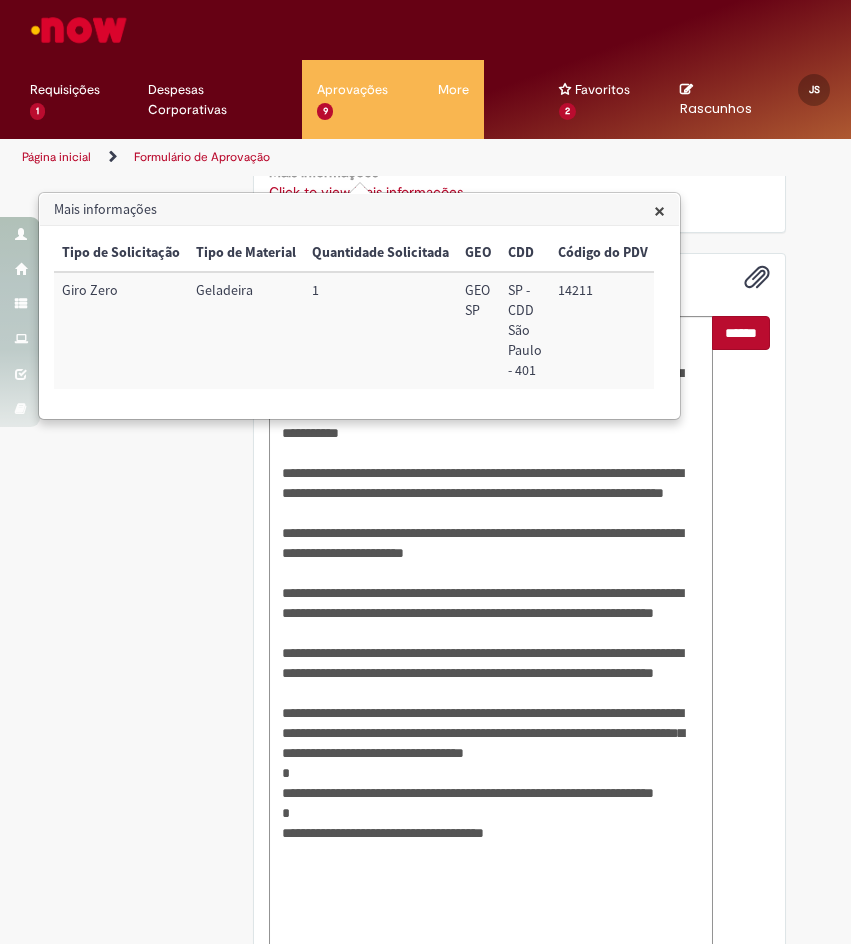 click on "×" at bounding box center [659, 210] 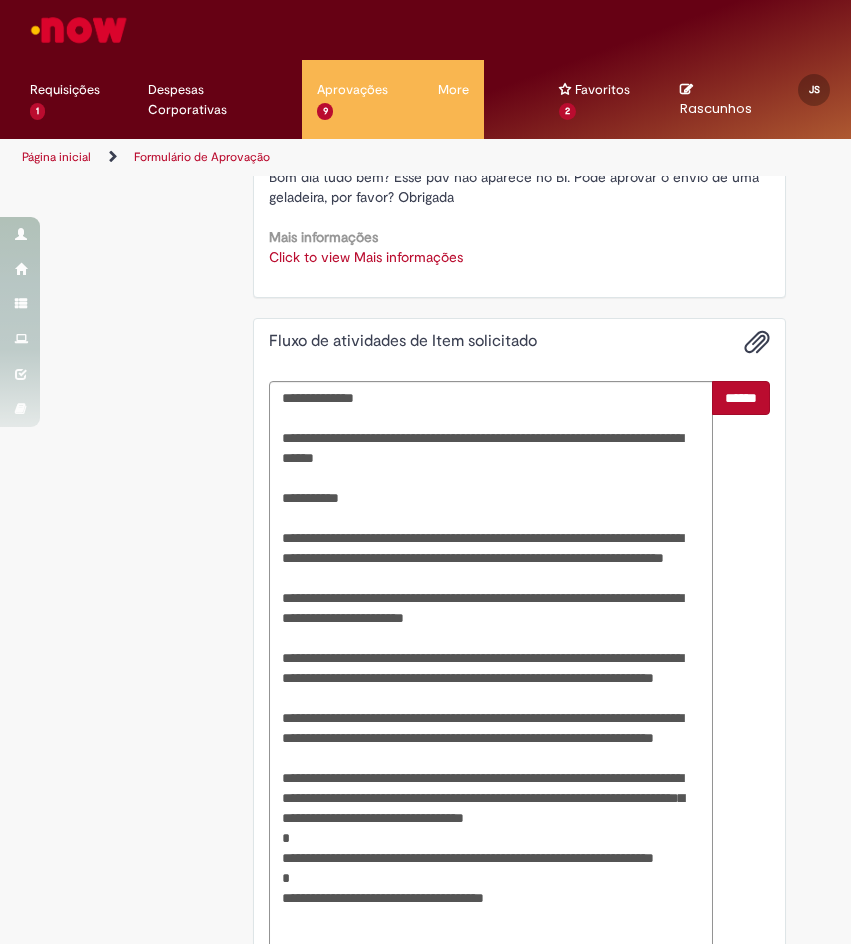 scroll, scrollTop: 878, scrollLeft: 0, axis: vertical 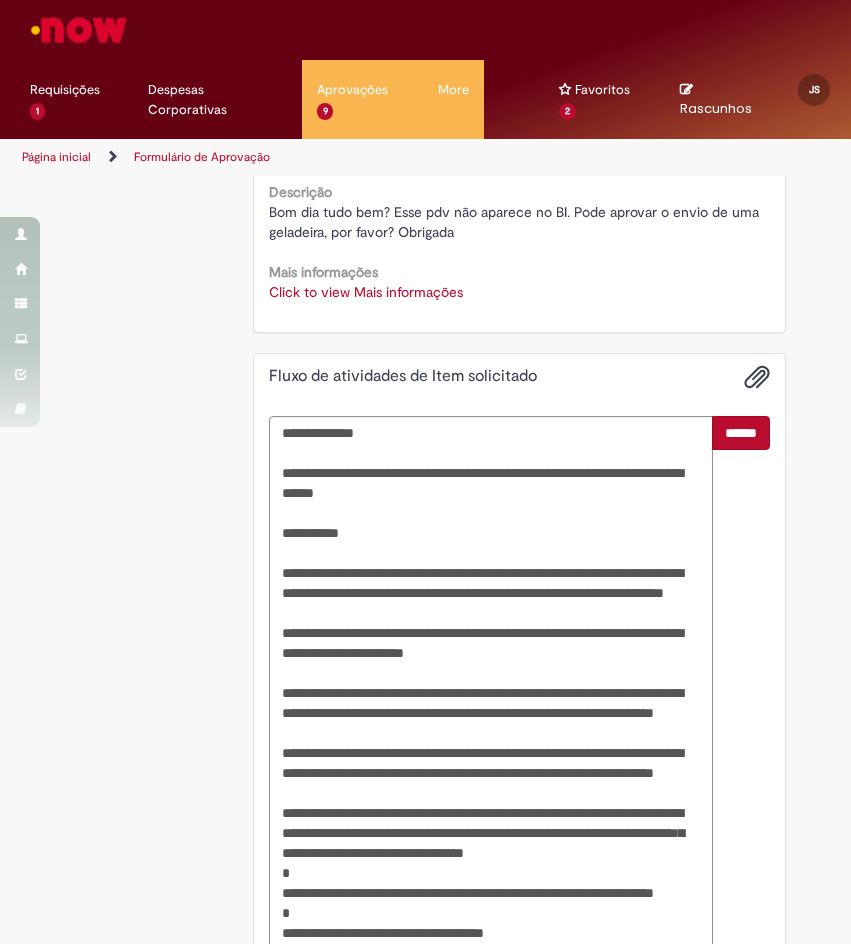 click on "******" at bounding box center [741, 433] 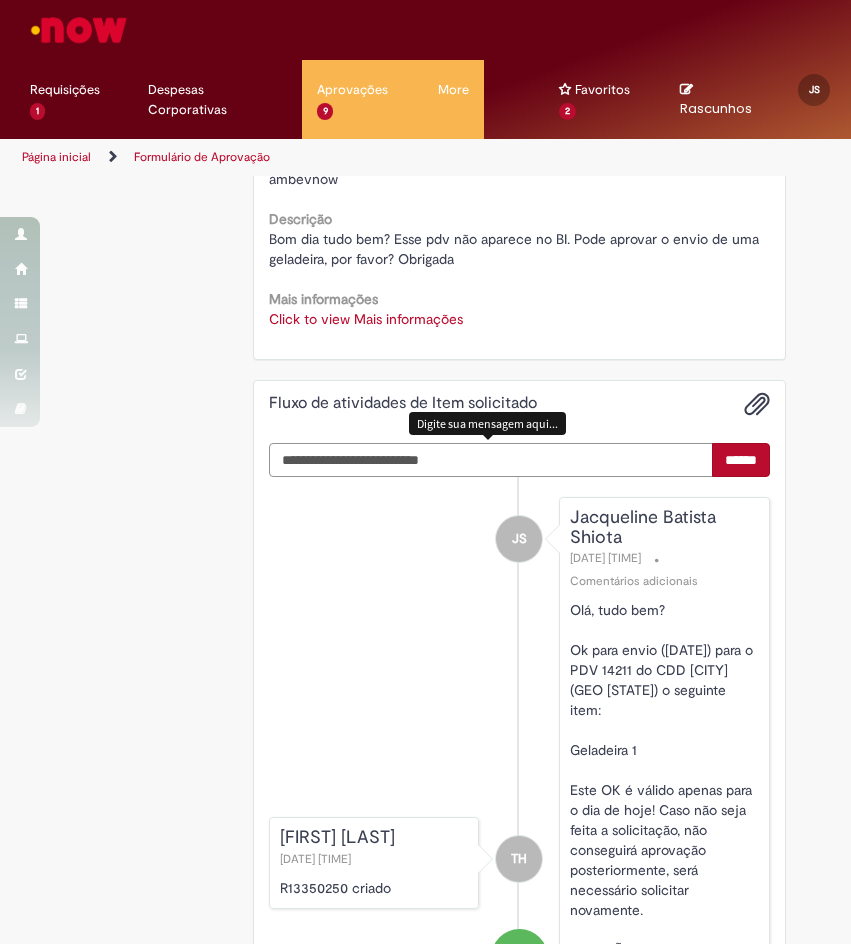 scroll, scrollTop: 851, scrollLeft: 0, axis: vertical 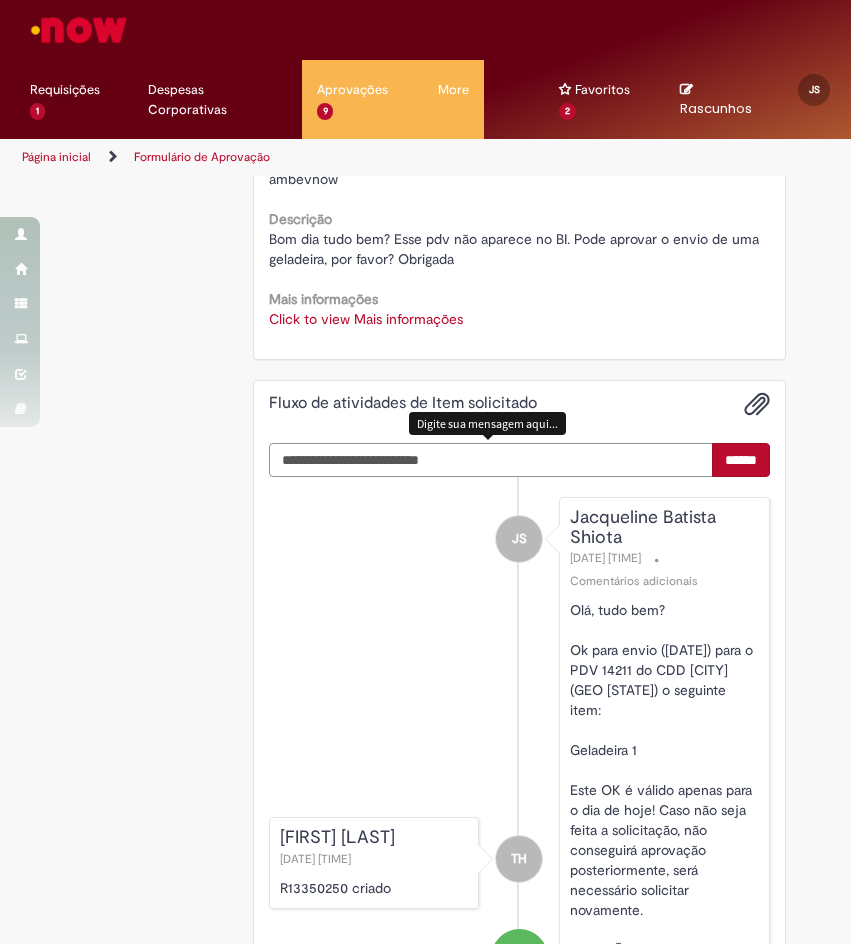 click at bounding box center (491, 460) 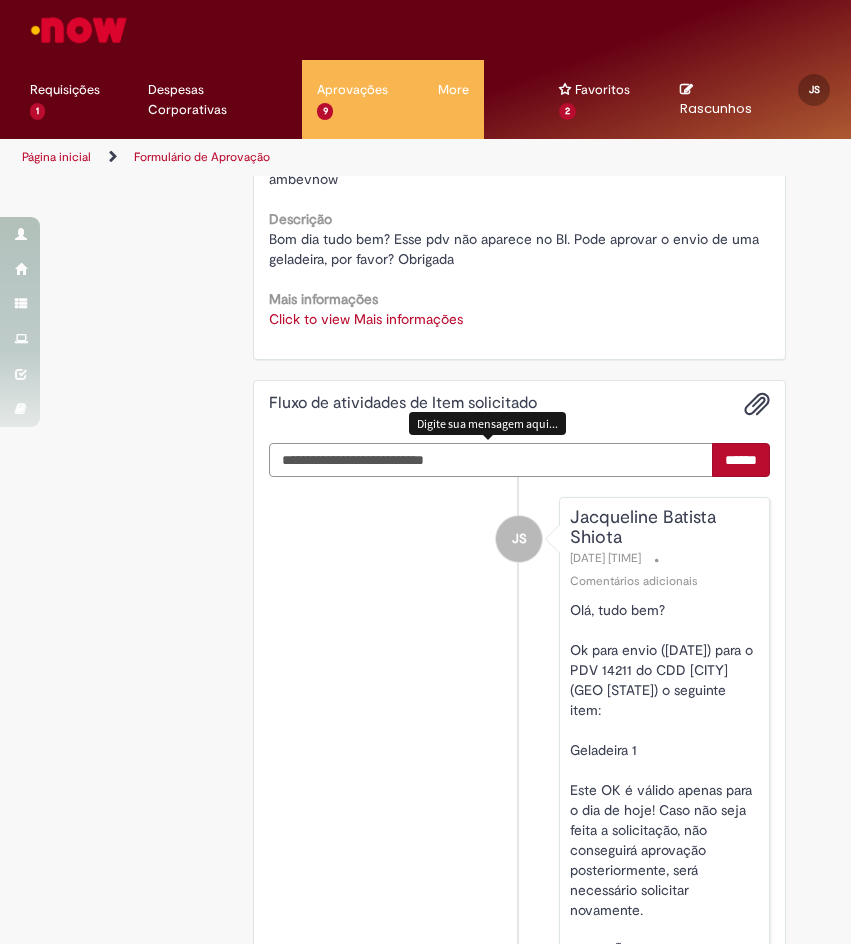 type on "**********" 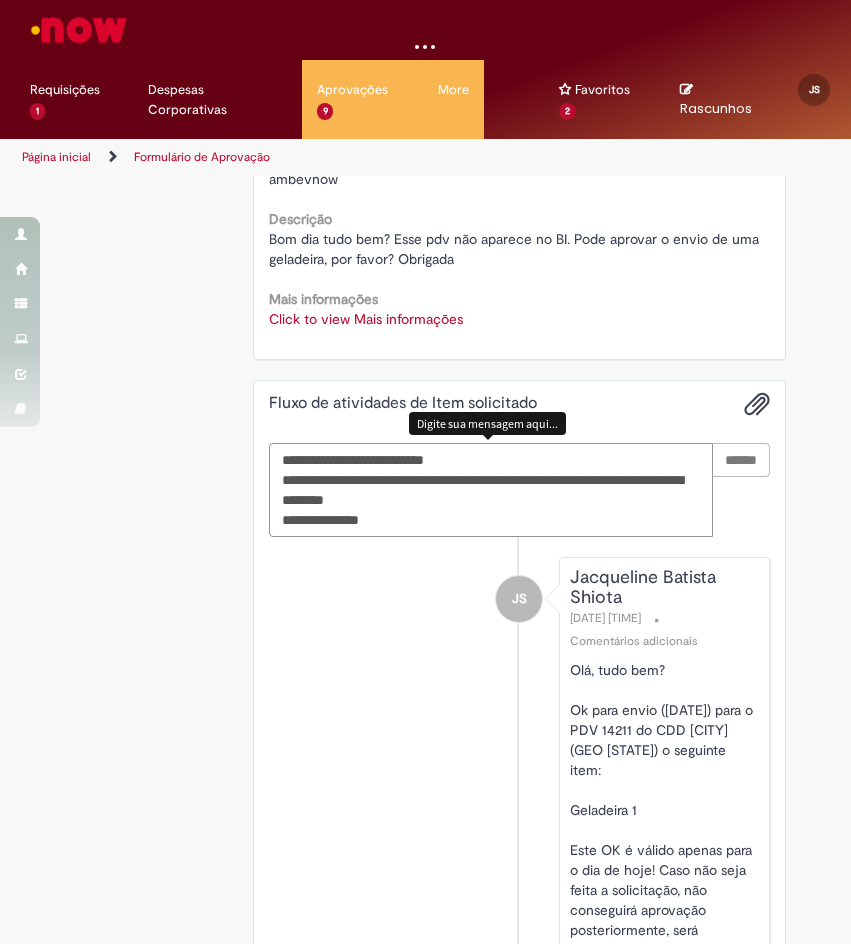 type 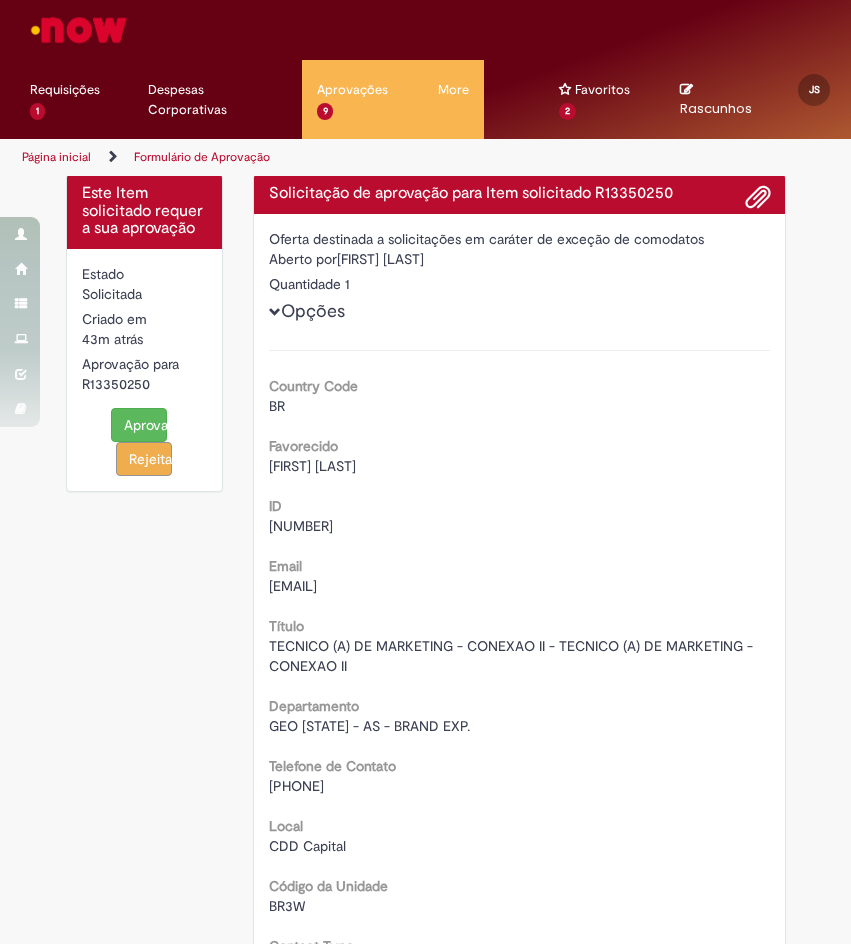 scroll, scrollTop: 0, scrollLeft: 0, axis: both 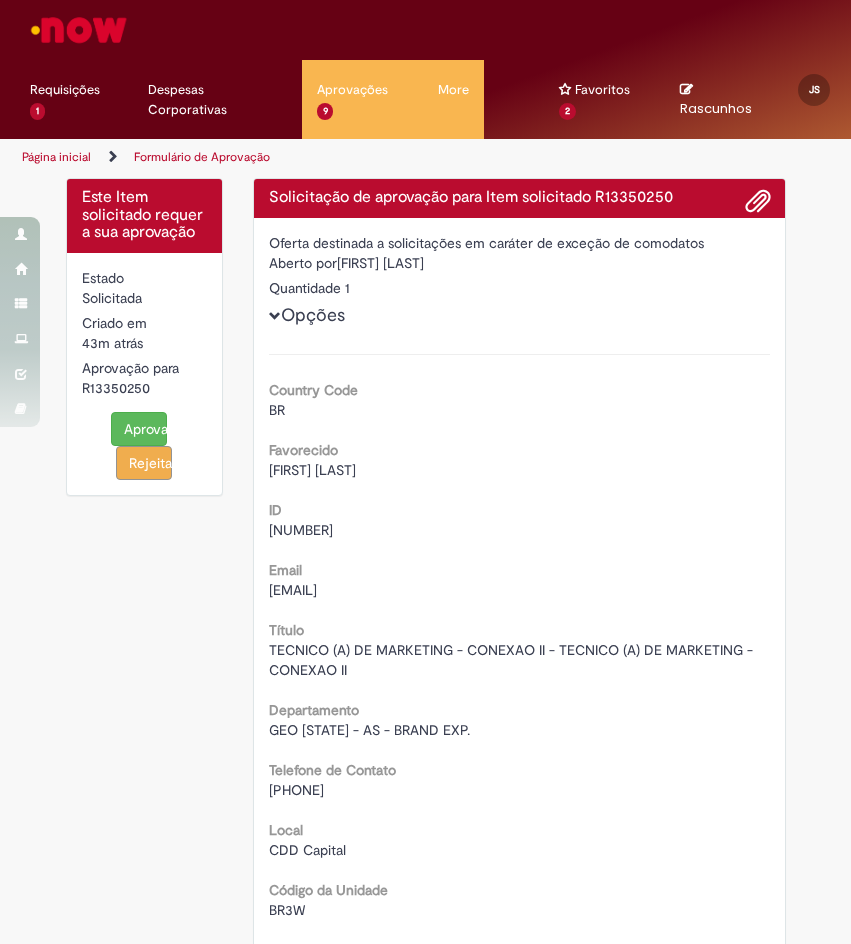 click on "Aprovar" at bounding box center (139, 429) 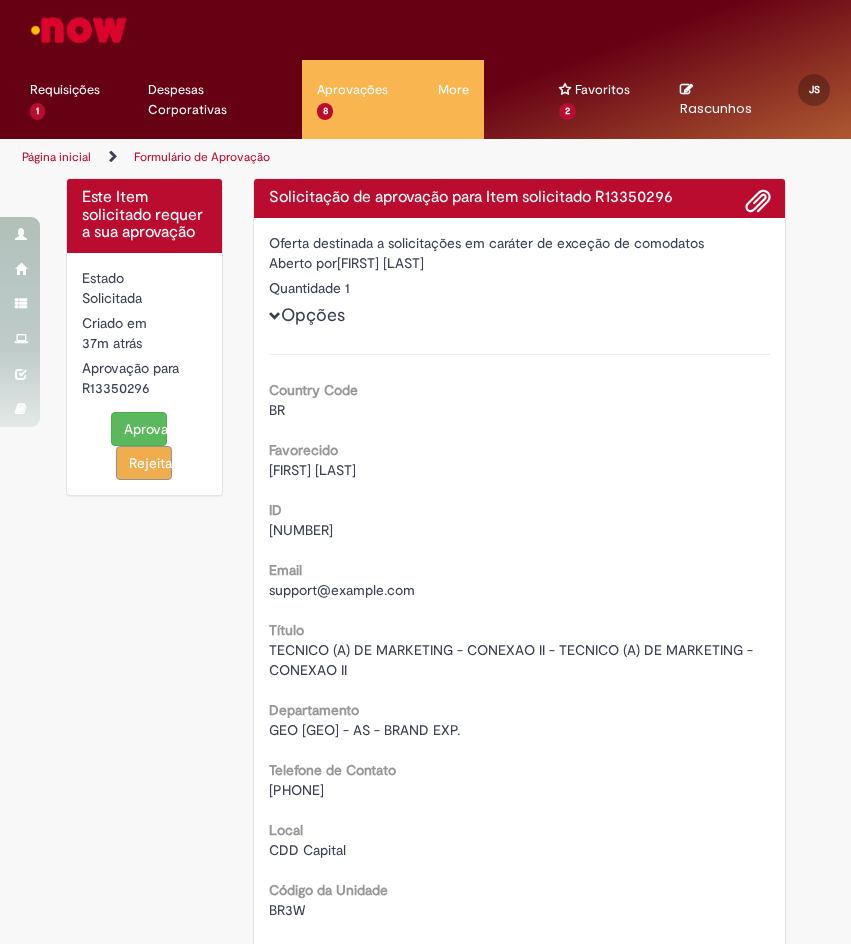 scroll, scrollTop: 0, scrollLeft: 0, axis: both 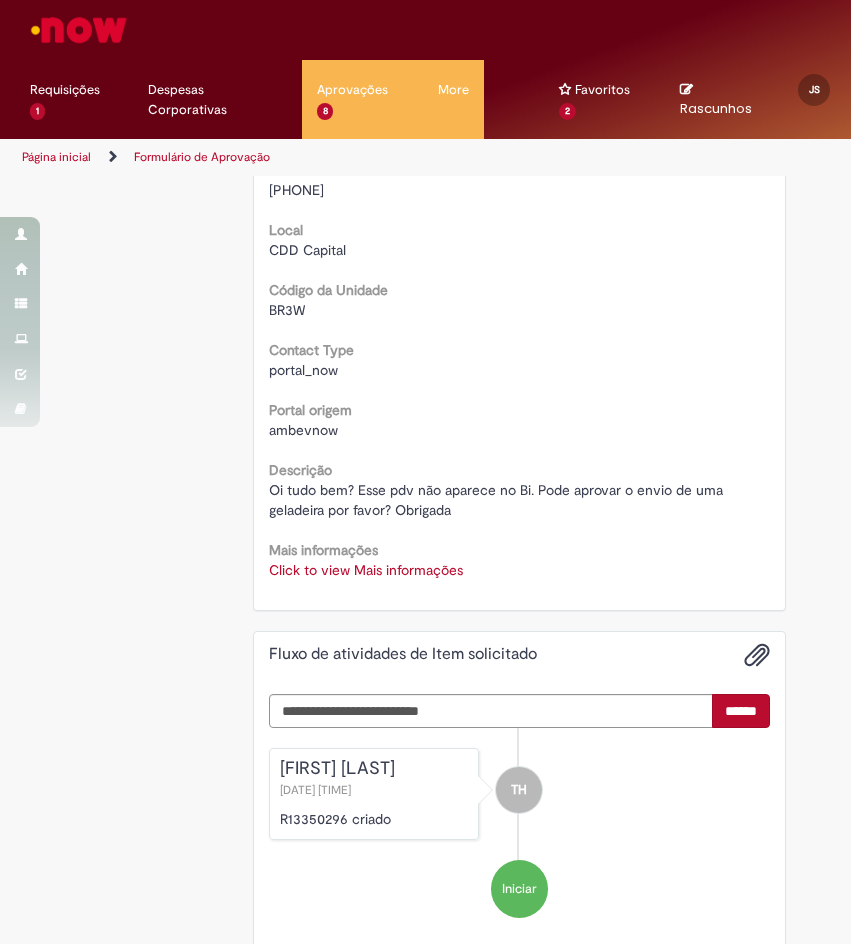 click on "Click to view Mais informações" at bounding box center [366, 570] 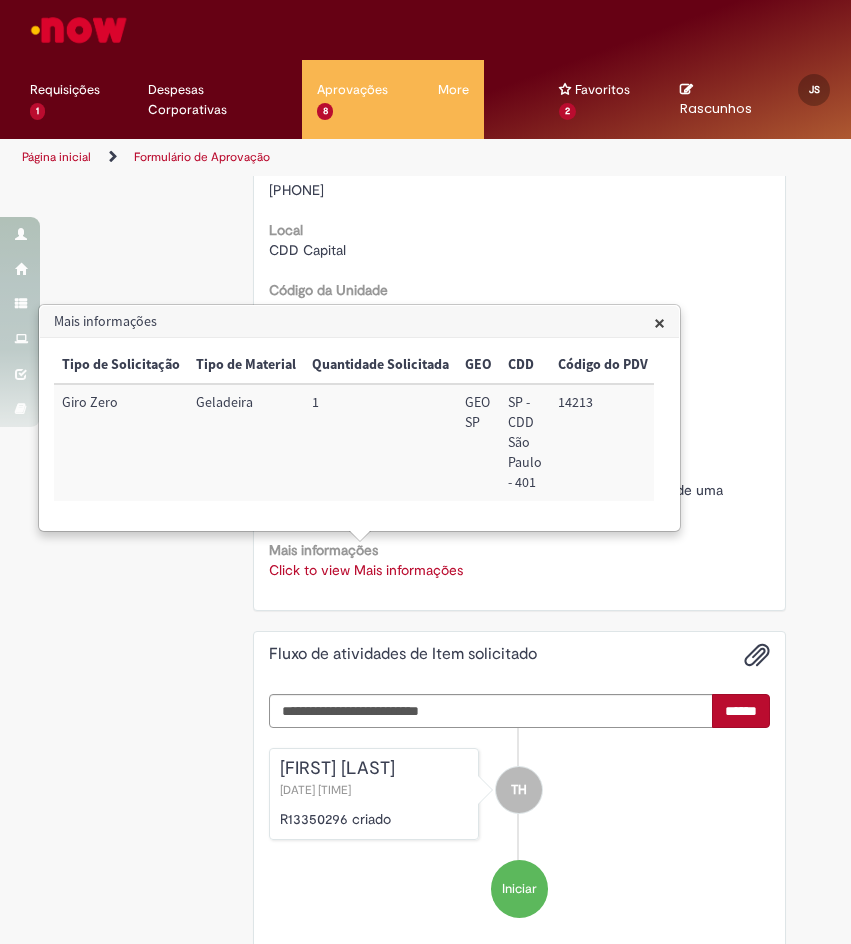 click on "14213" at bounding box center (603, 442) 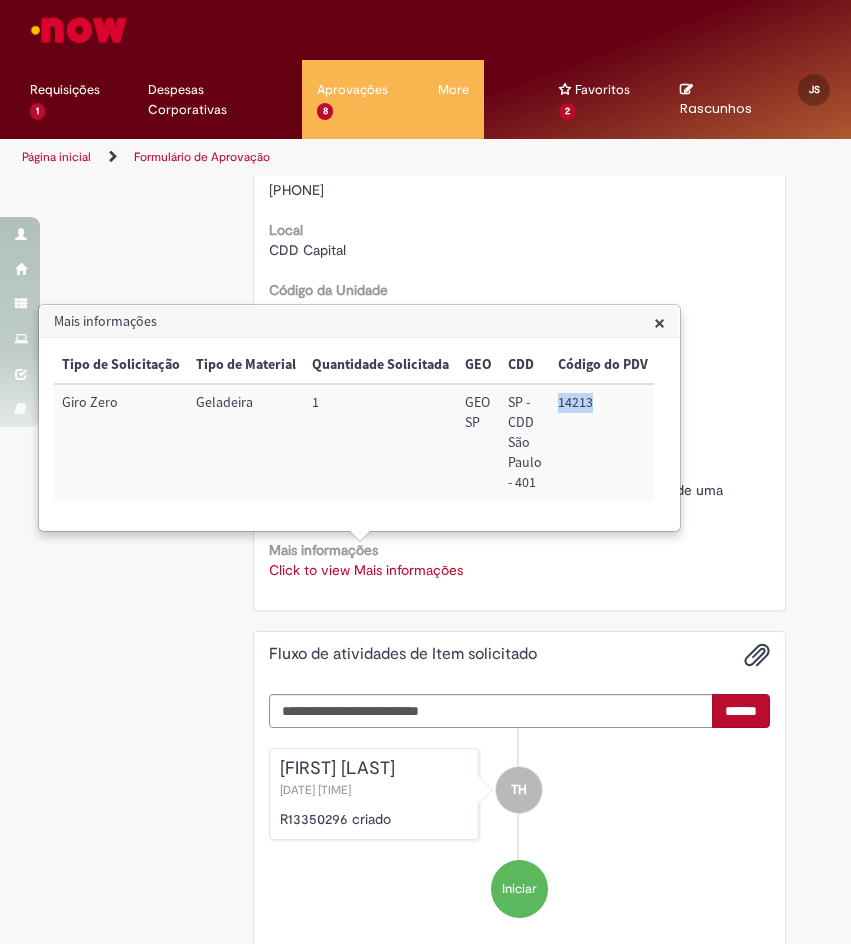 click on "14213" at bounding box center [603, 442] 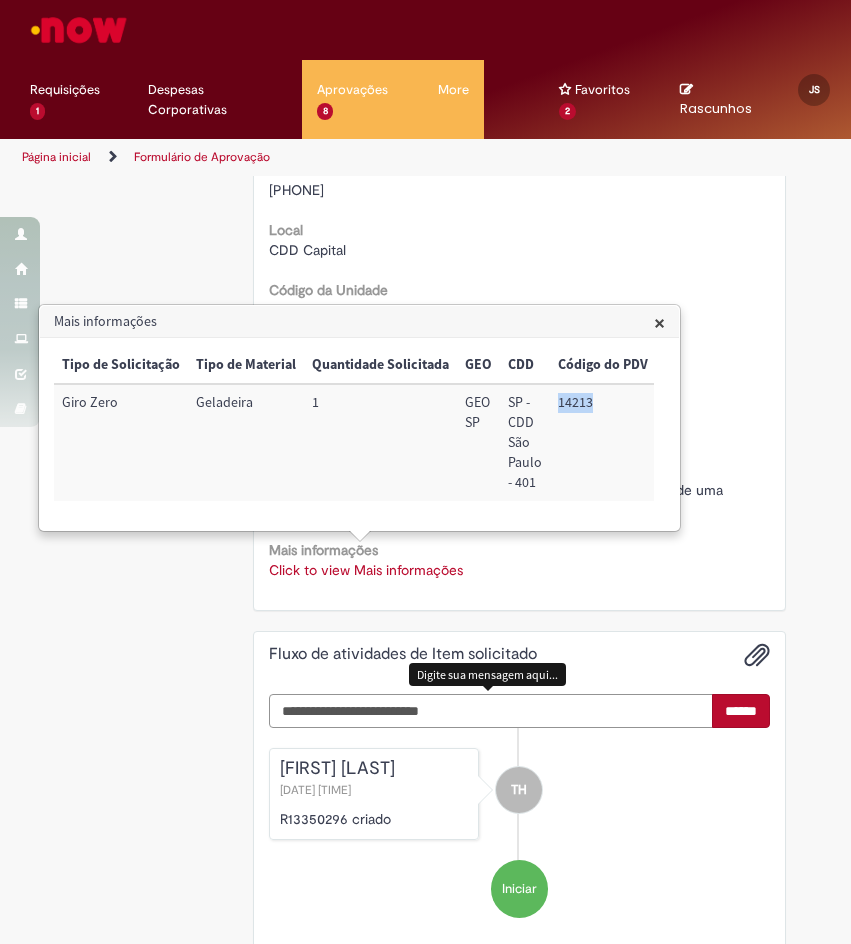 click at bounding box center (491, 711) 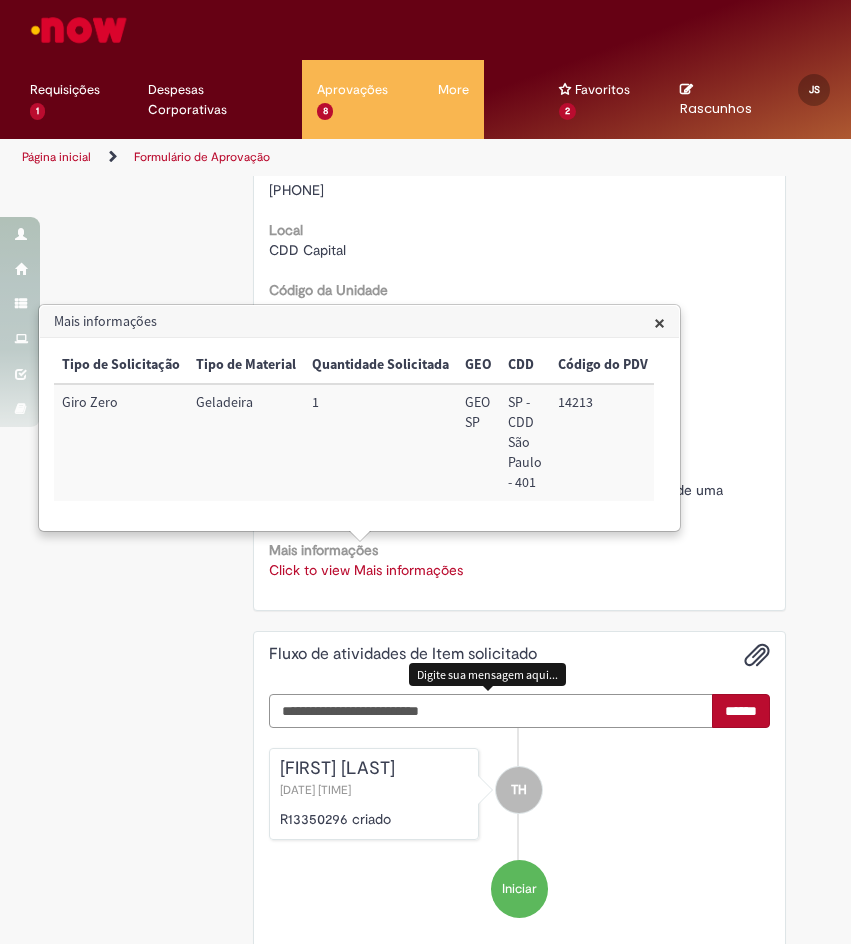 paste on "**********" 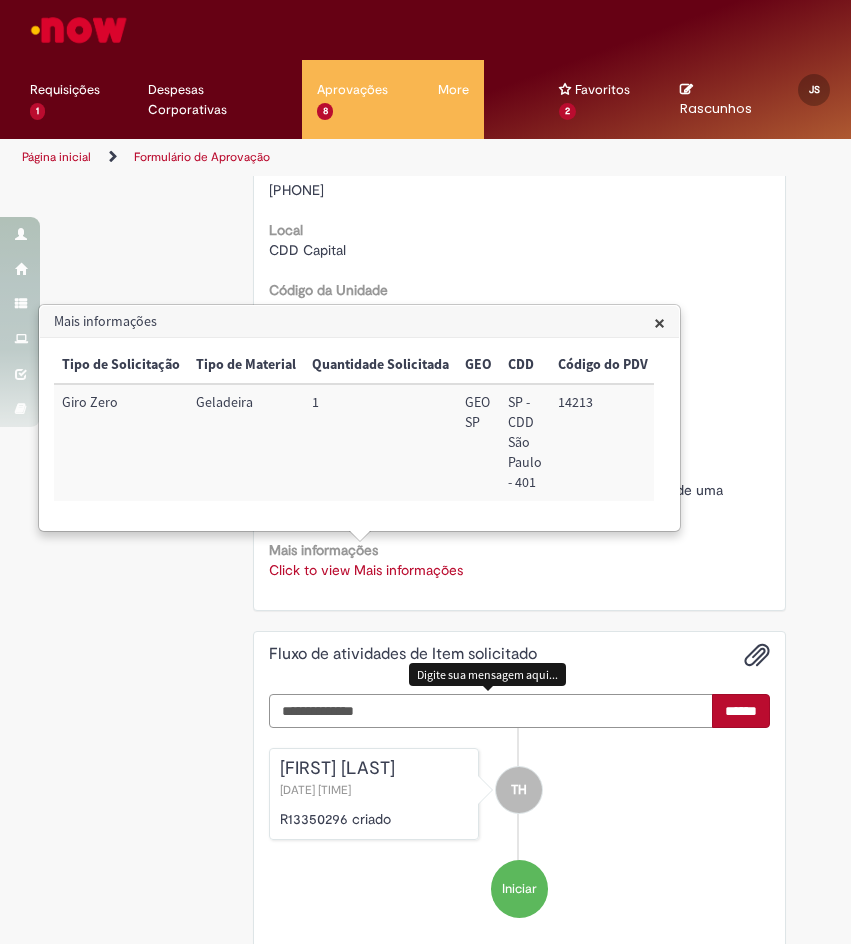 scroll, scrollTop: 978, scrollLeft: 0, axis: vertical 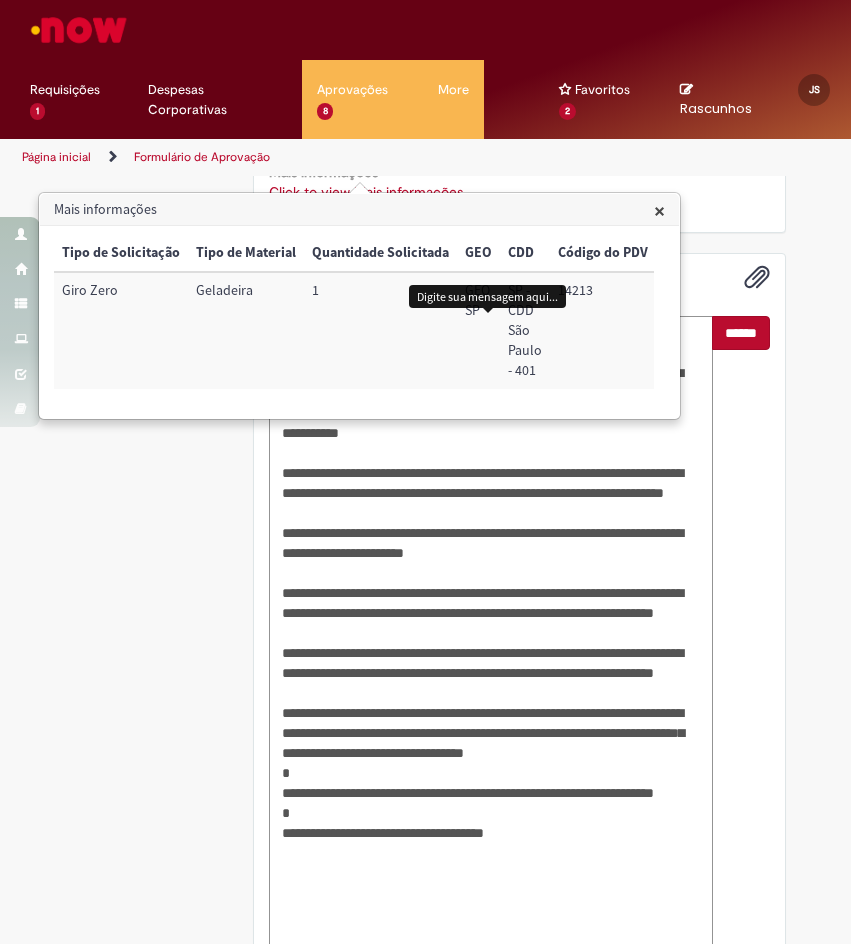 type on "**********" 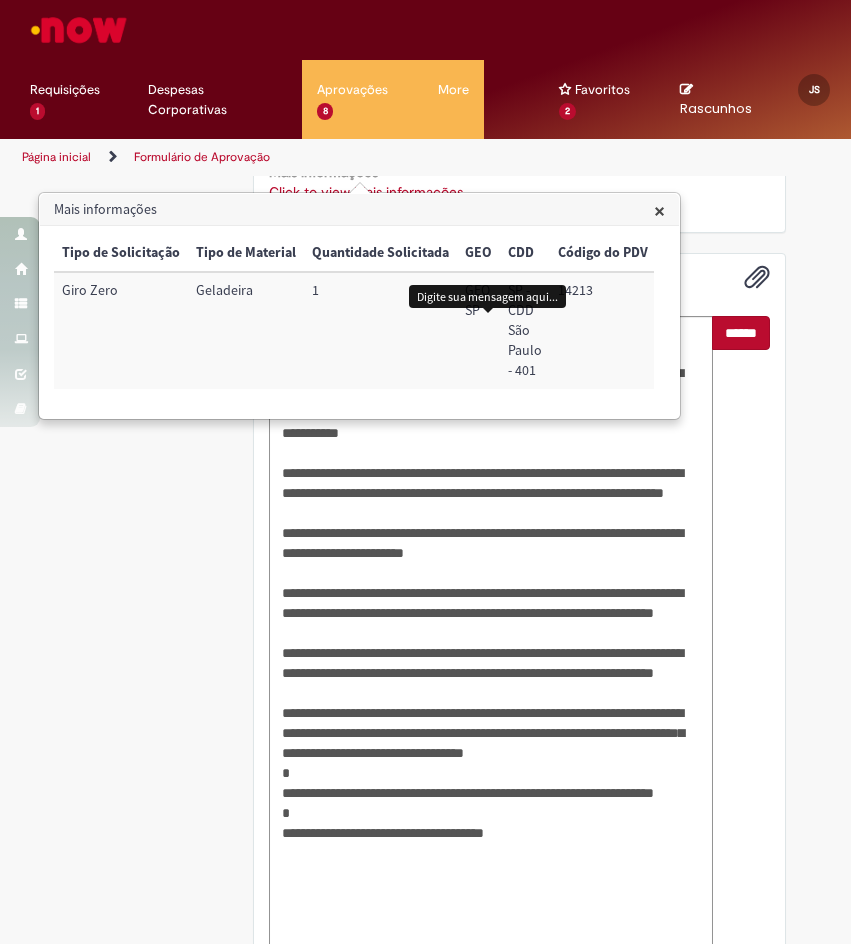 click on "×" at bounding box center [659, 210] 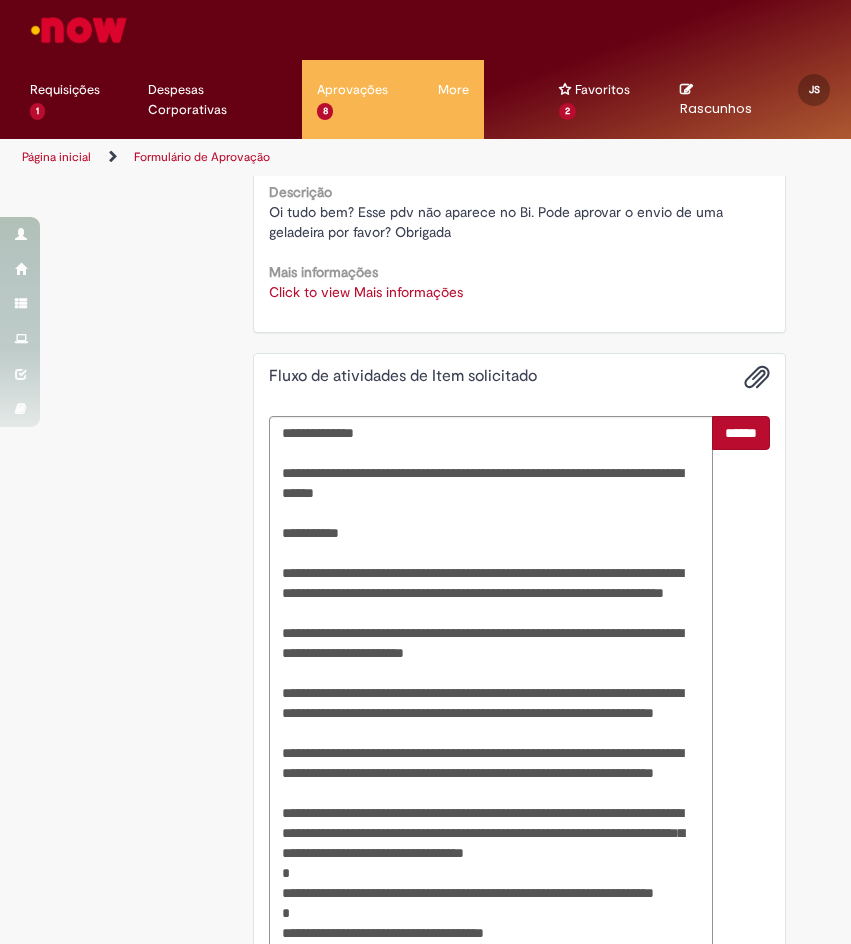 click on "******" at bounding box center [741, 433] 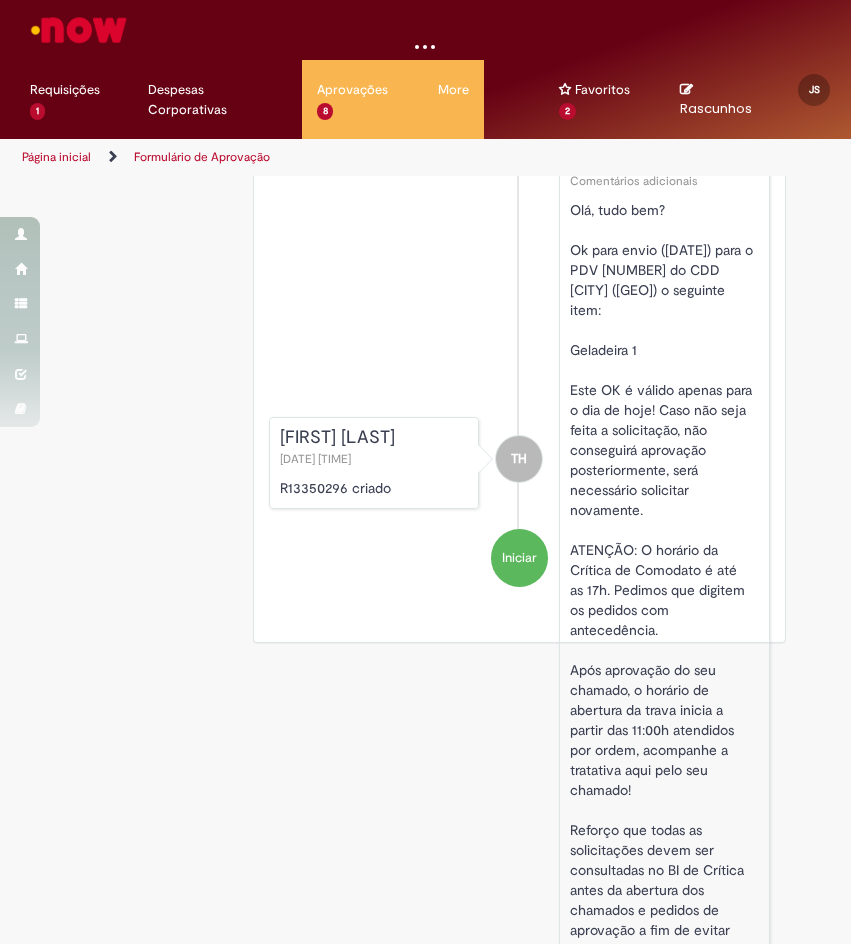 scroll, scrollTop: 631, scrollLeft: 0, axis: vertical 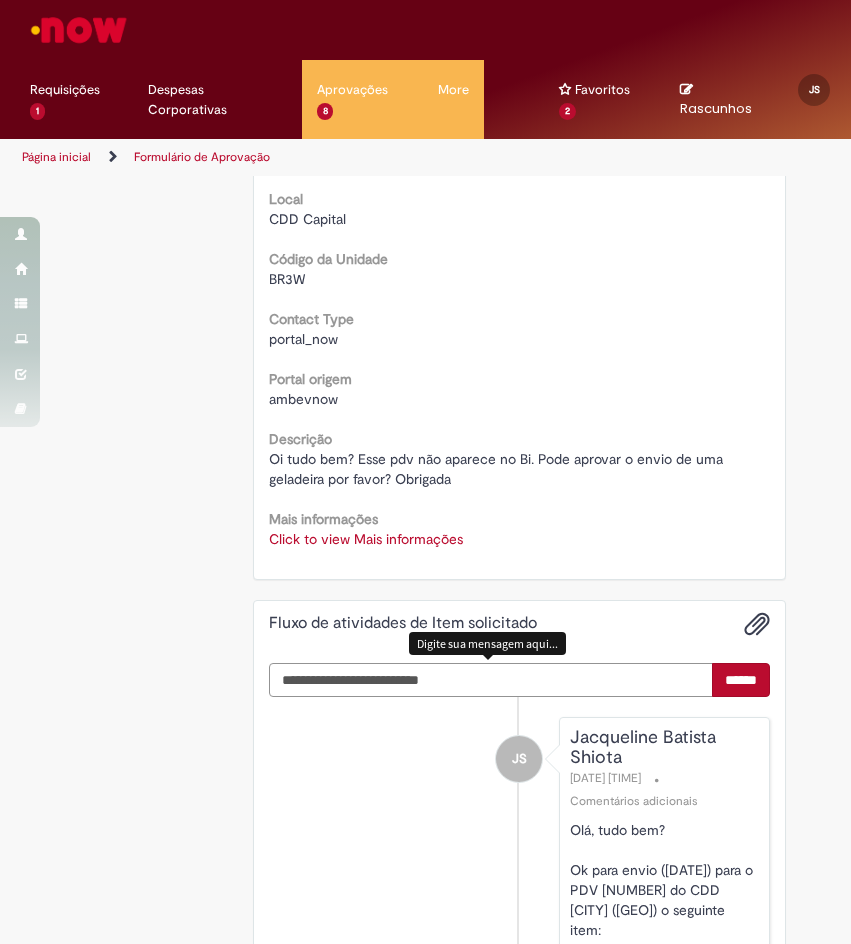 click at bounding box center (491, 680) 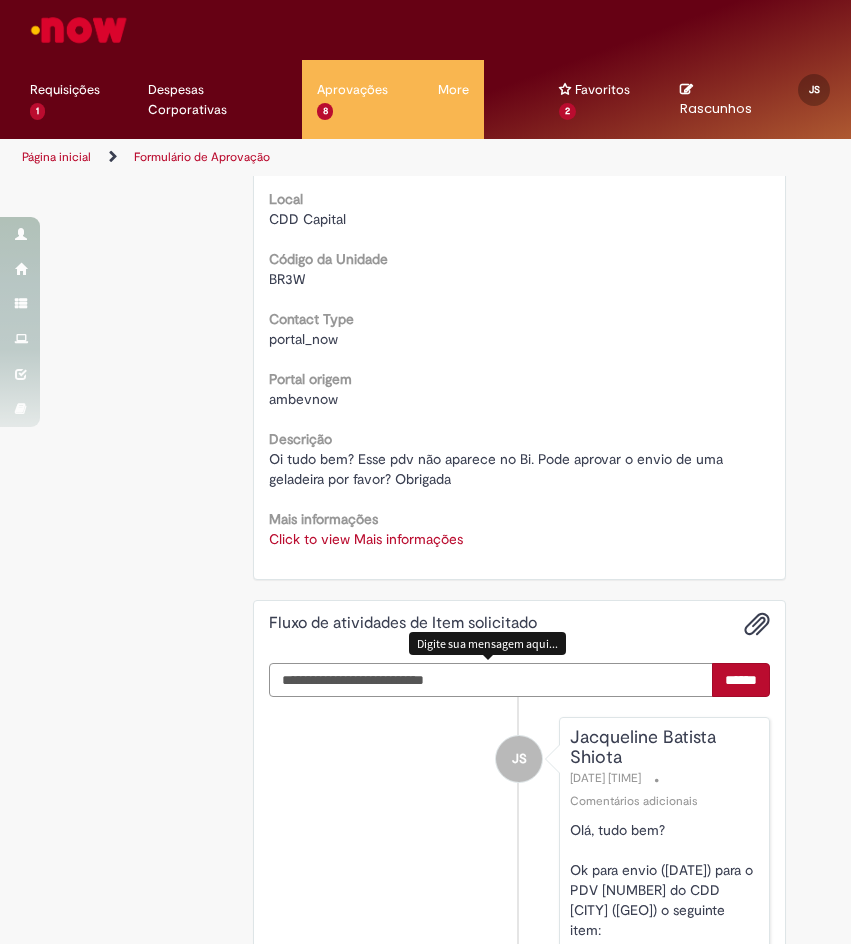 type on "**********" 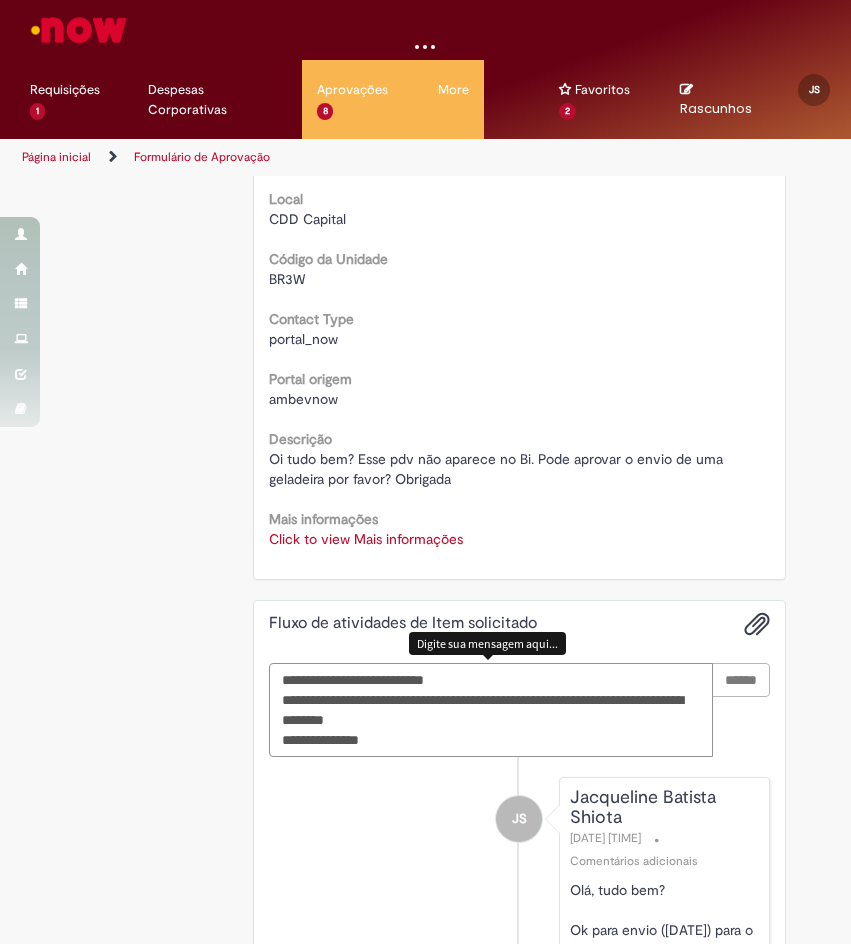 type 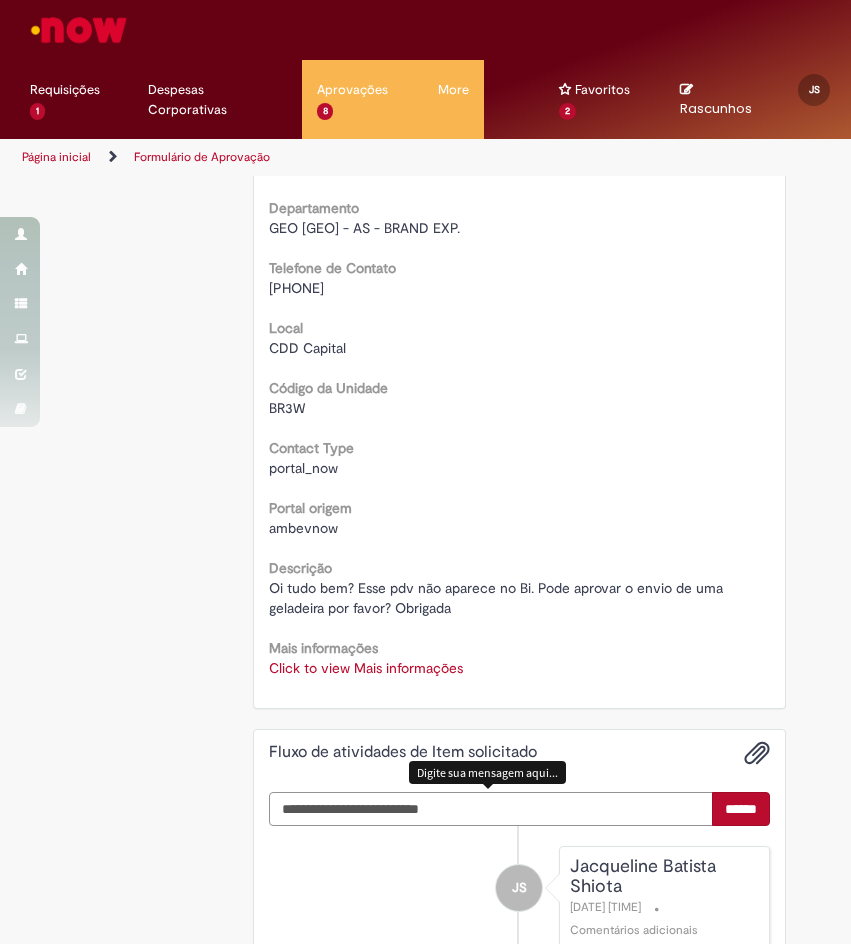scroll, scrollTop: 0, scrollLeft: 0, axis: both 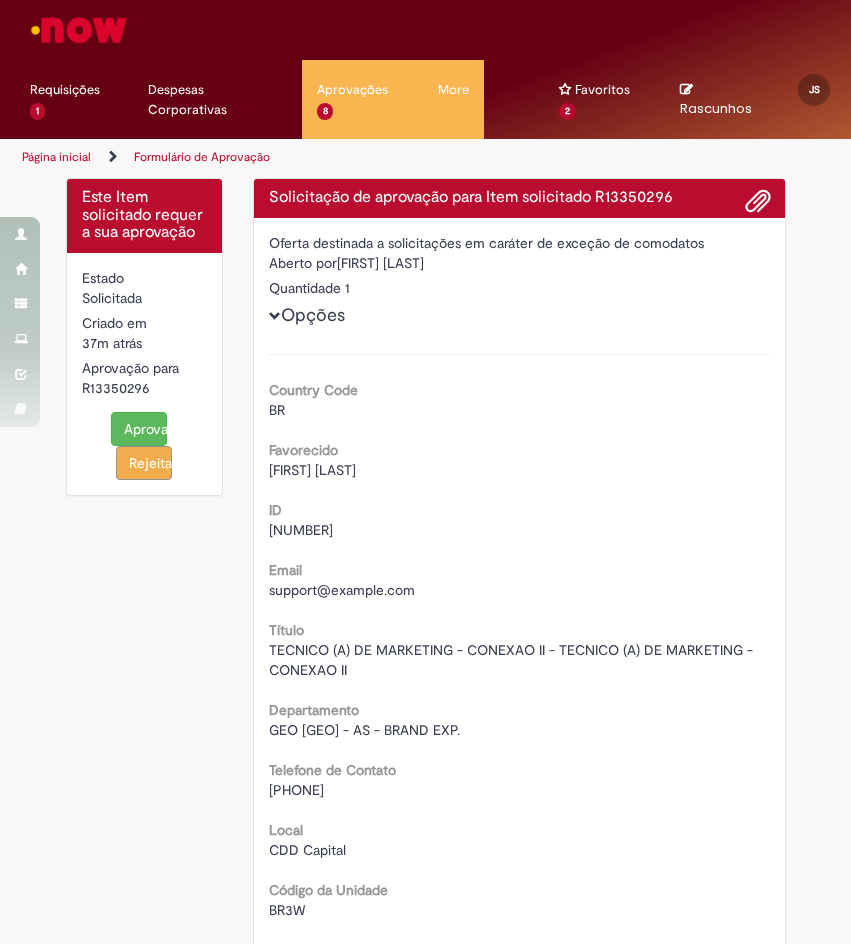 click on "Aprovar" at bounding box center (139, 429) 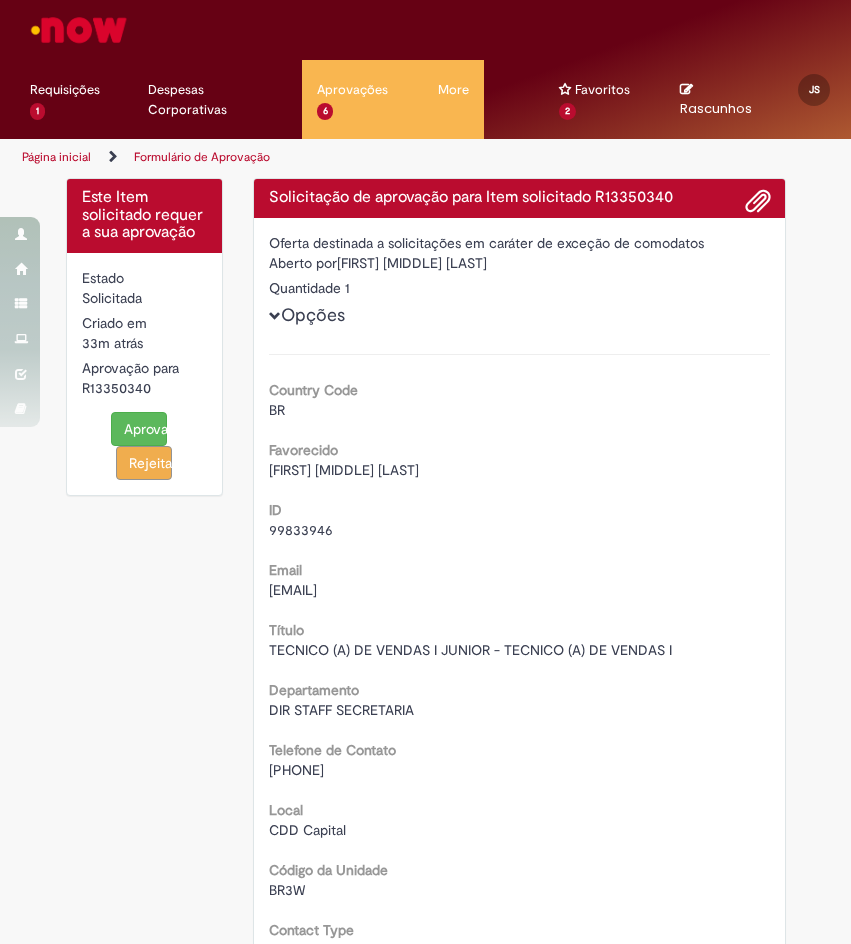 scroll, scrollTop: 0, scrollLeft: 0, axis: both 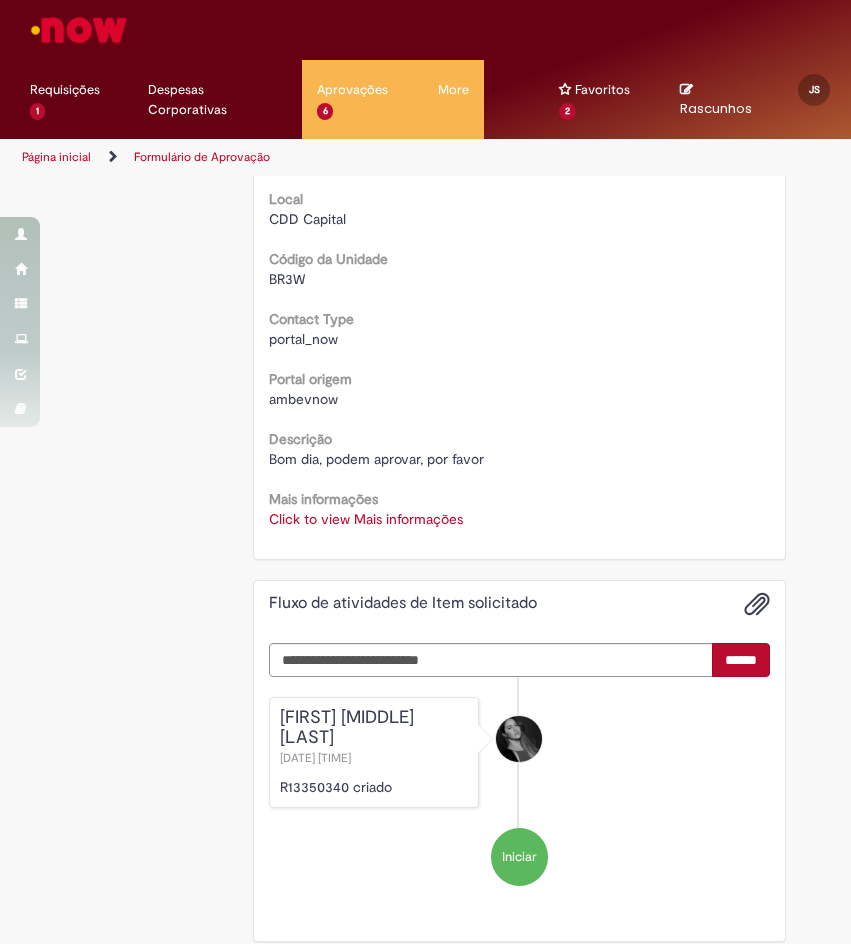 click on "Click to view Mais informações" at bounding box center (366, 519) 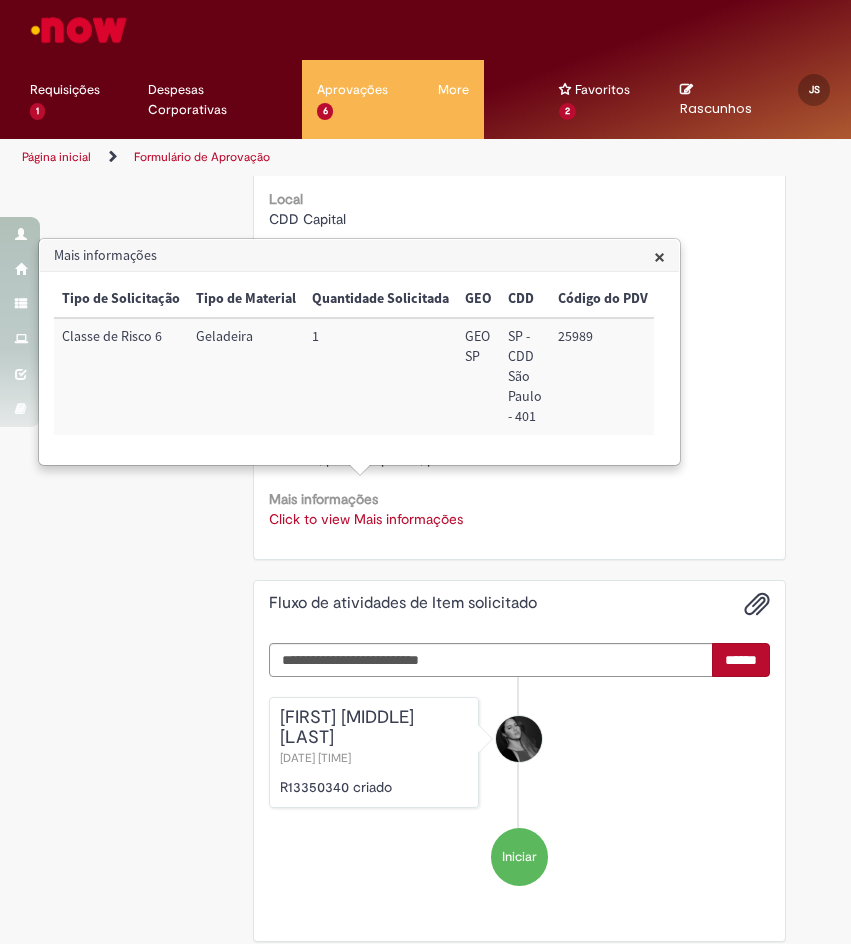 click on "25989" at bounding box center (603, 376) 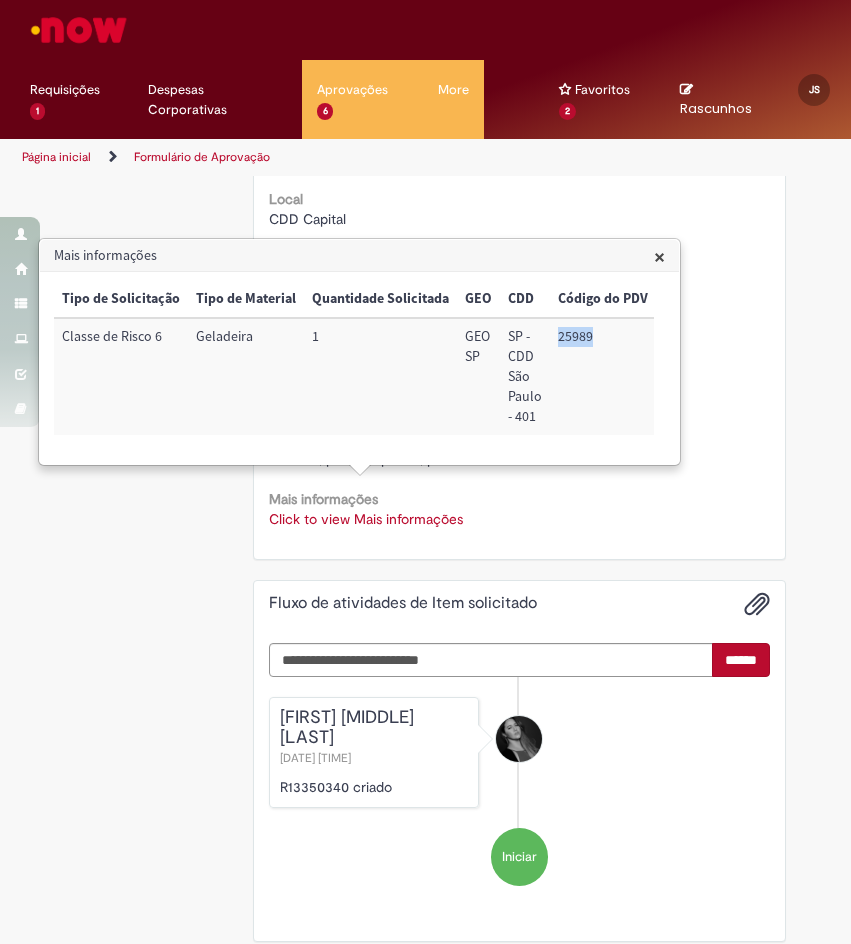 click on "25989" at bounding box center (603, 376) 